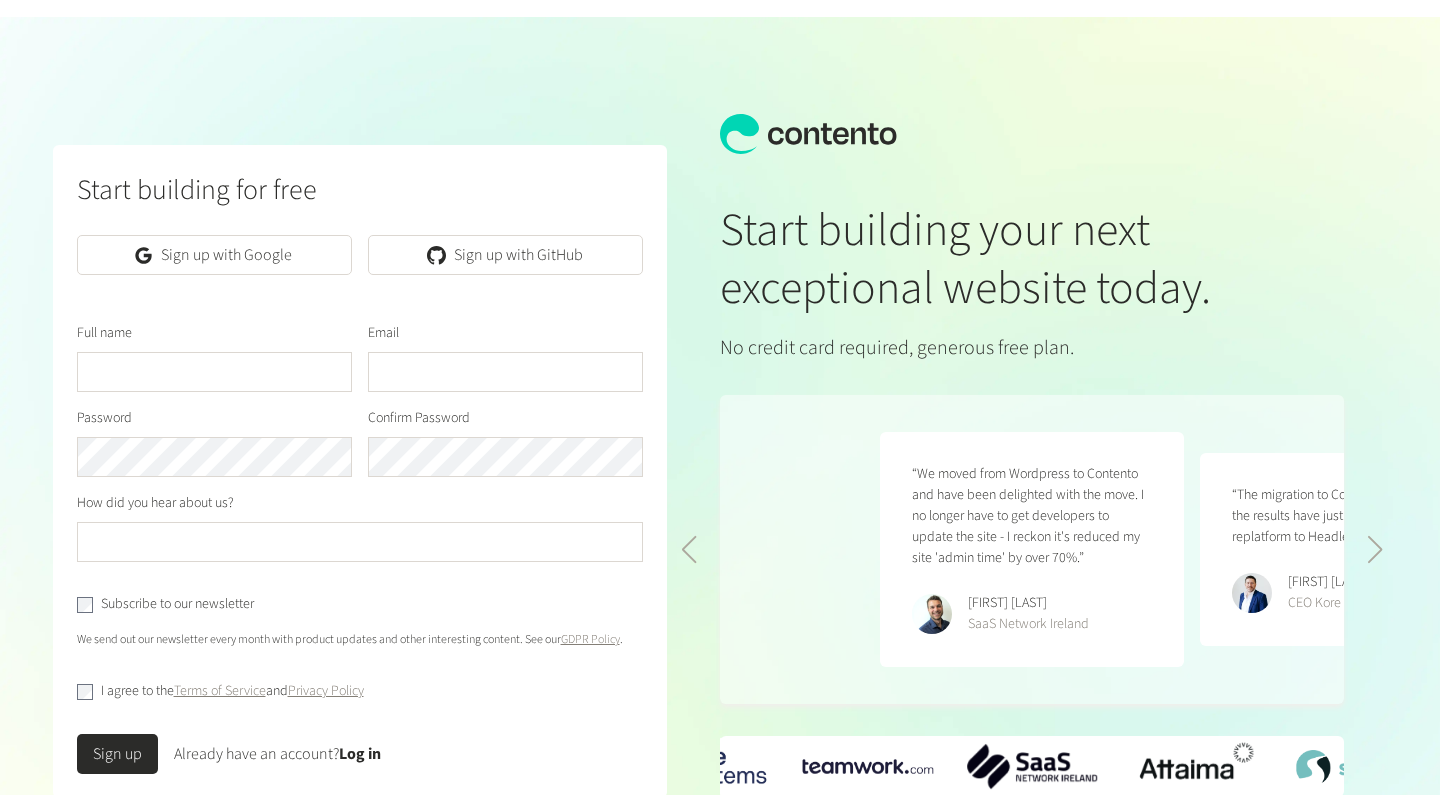 scroll, scrollTop: 0, scrollLeft: 0, axis: both 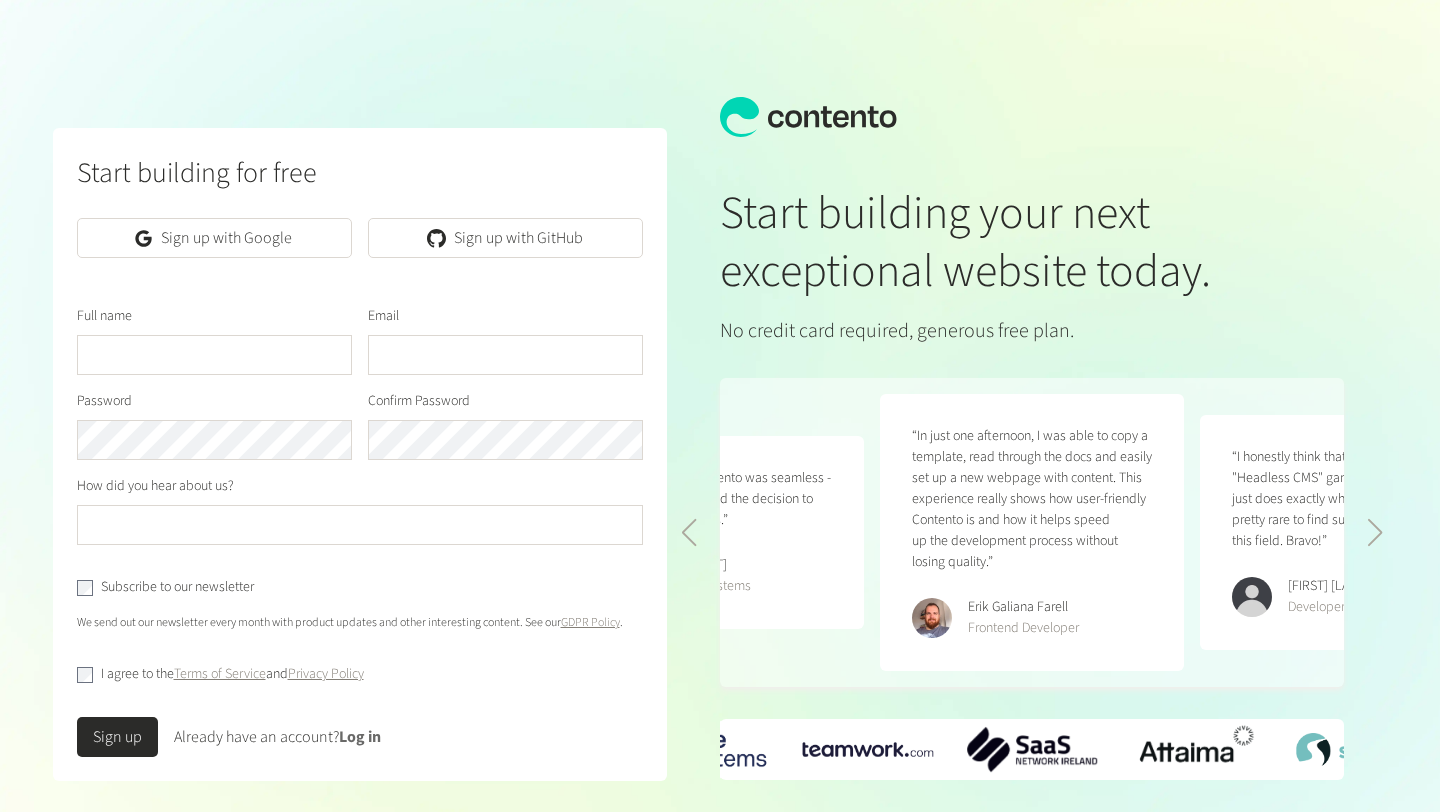 click on "Log in" 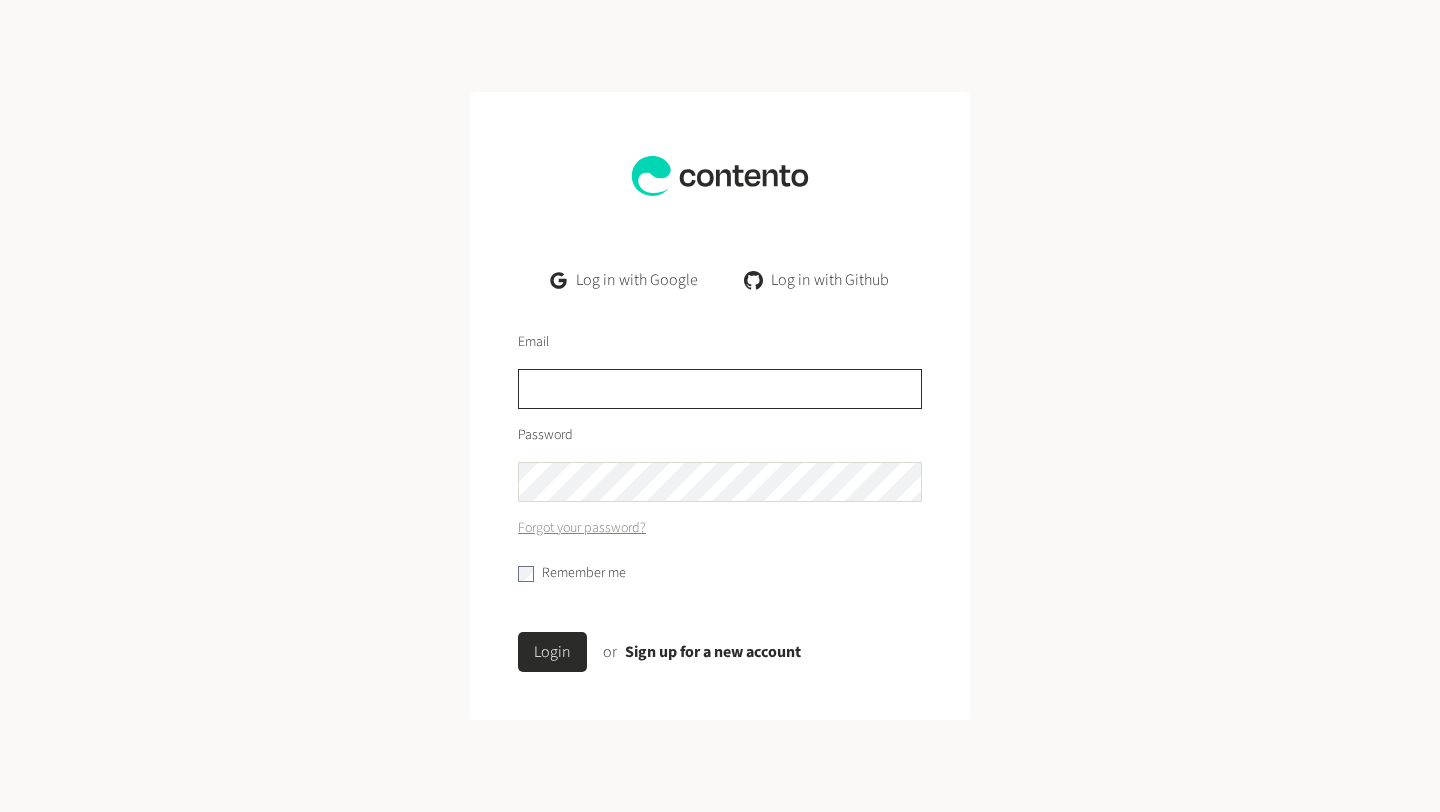 click 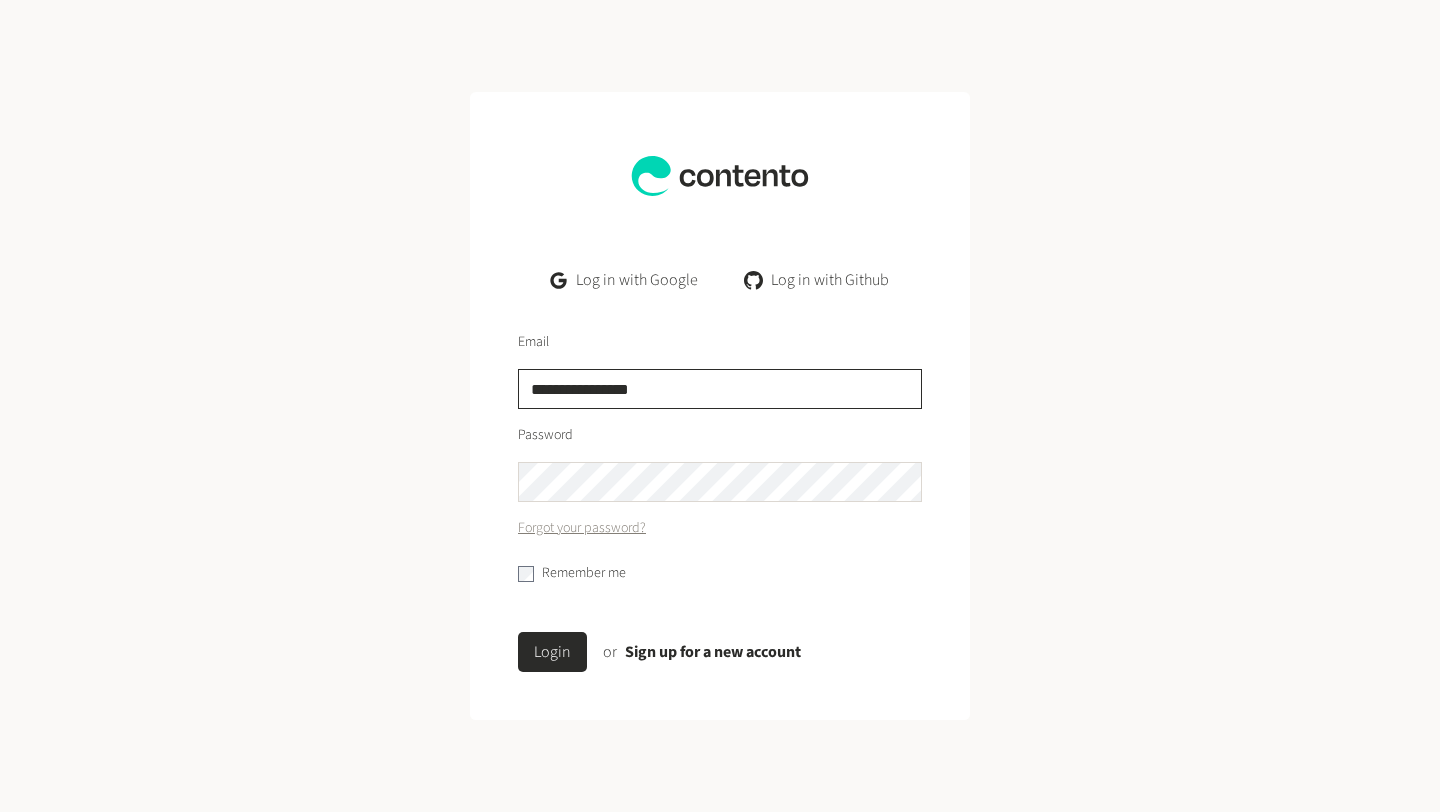 type on "**********" 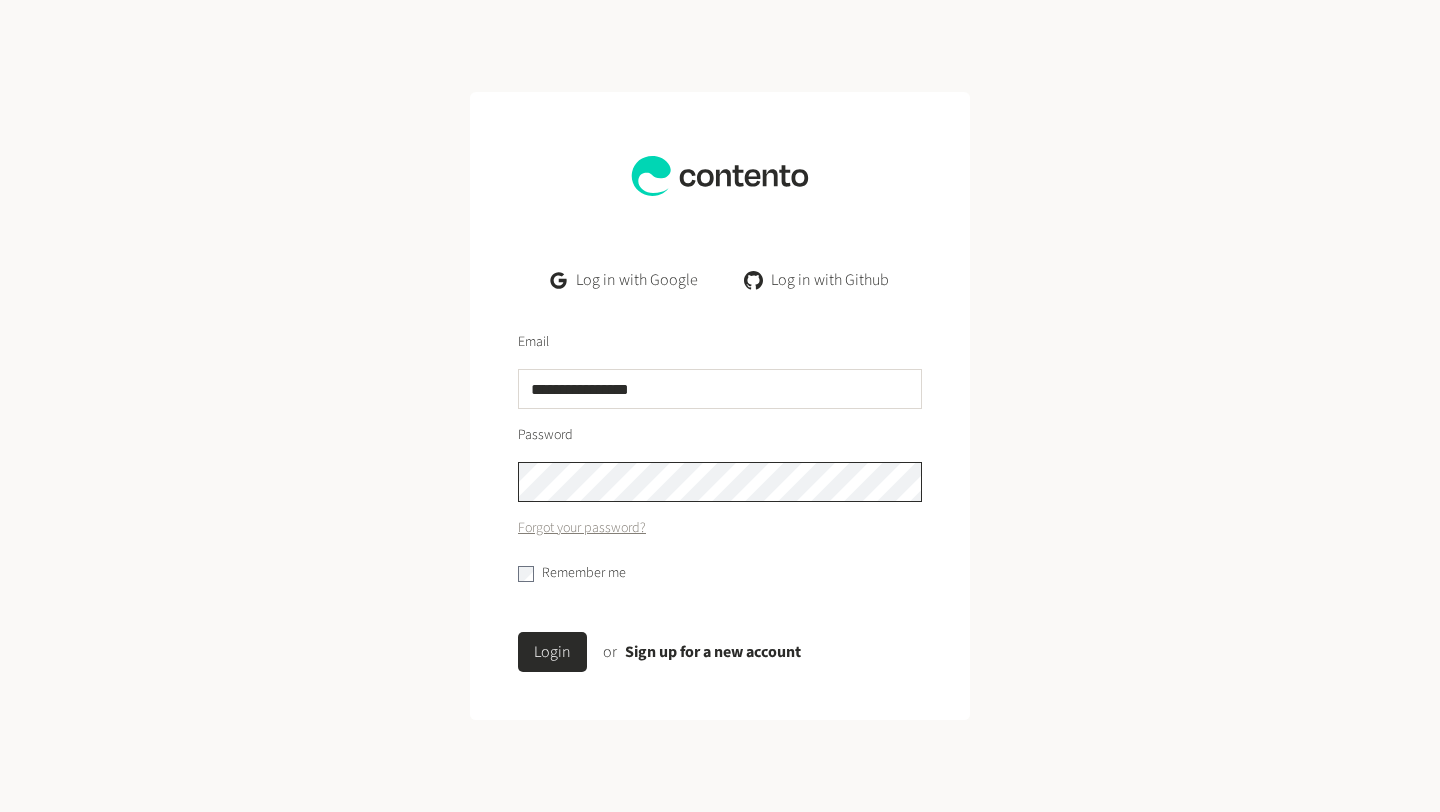 click on "Login" 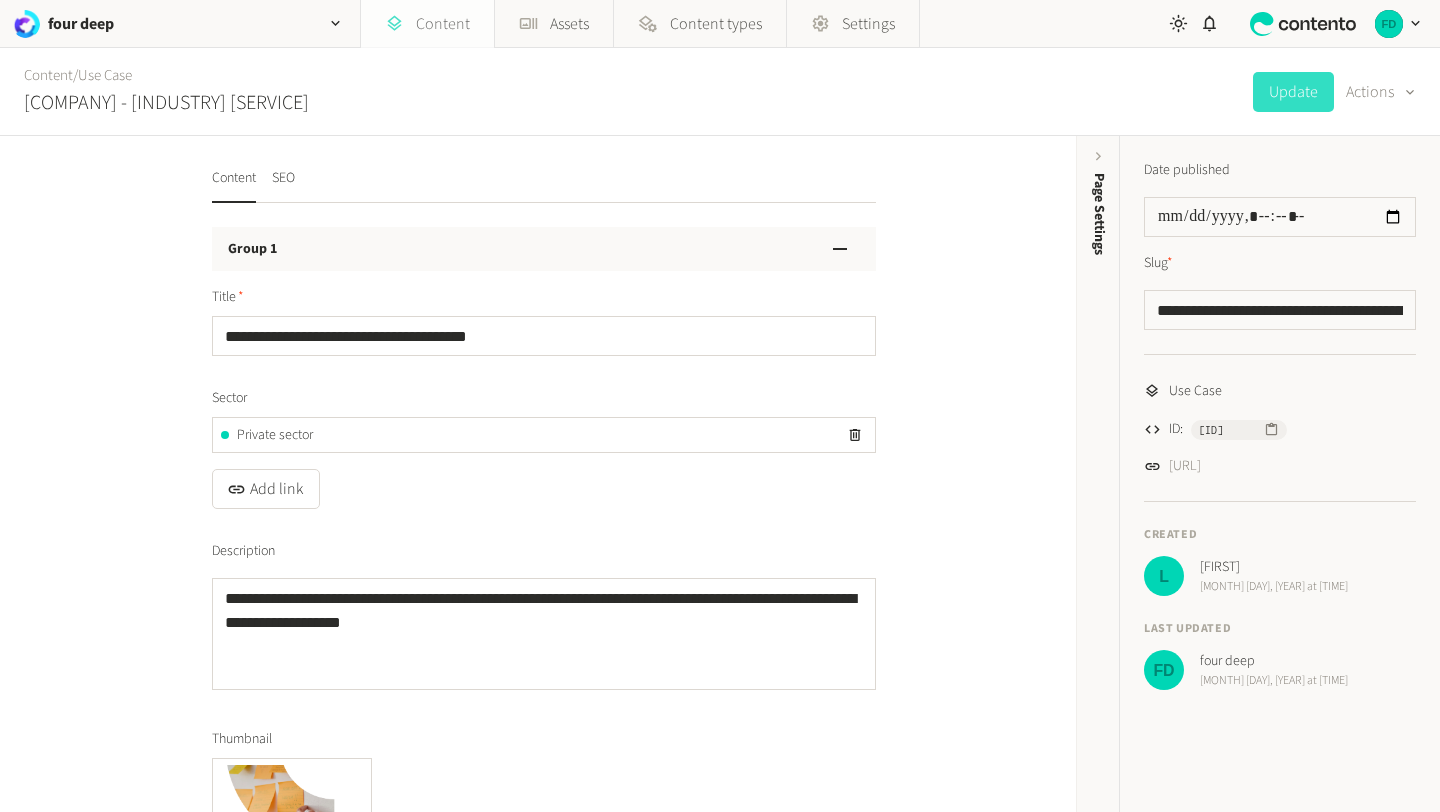 click on "Content" 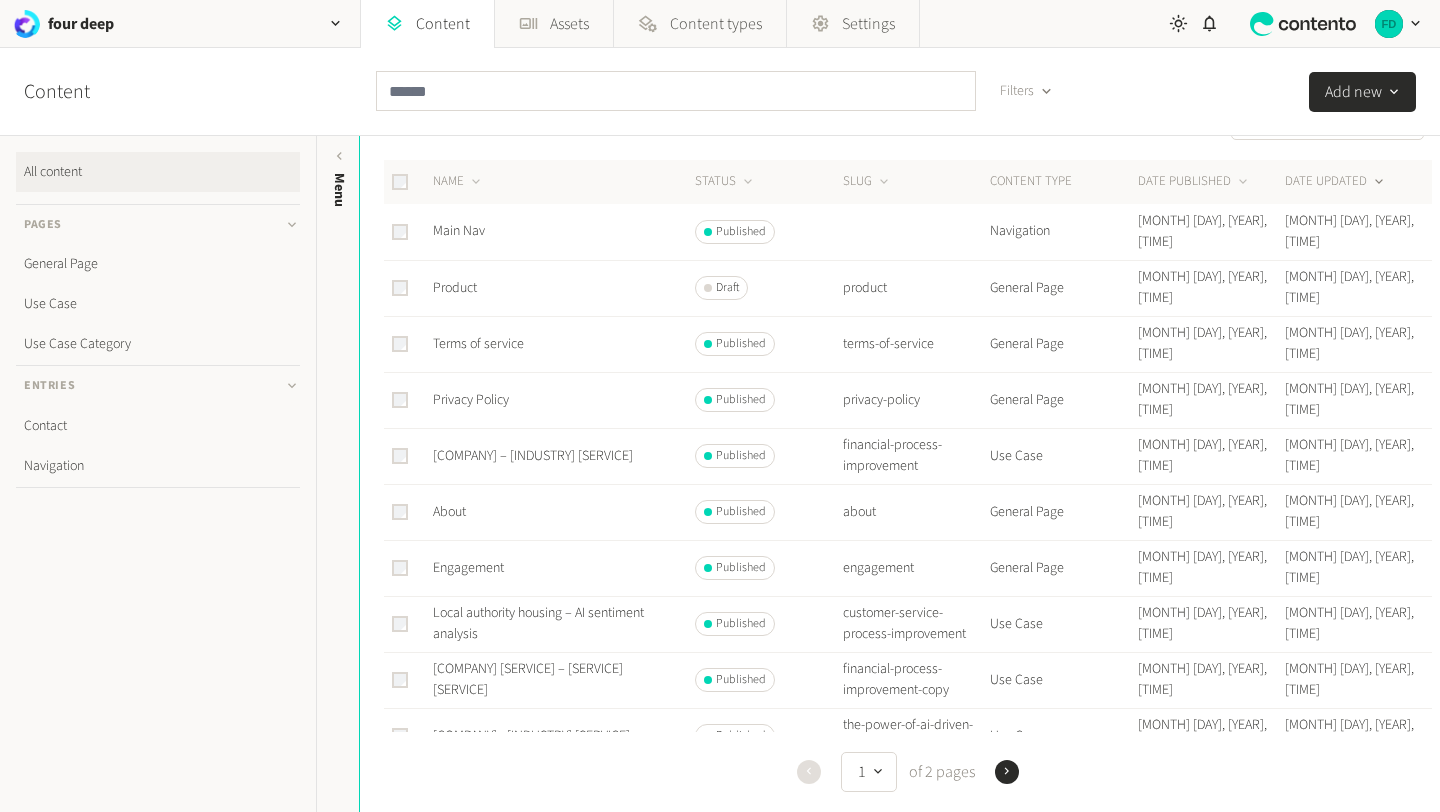 scroll, scrollTop: 75, scrollLeft: 0, axis: vertical 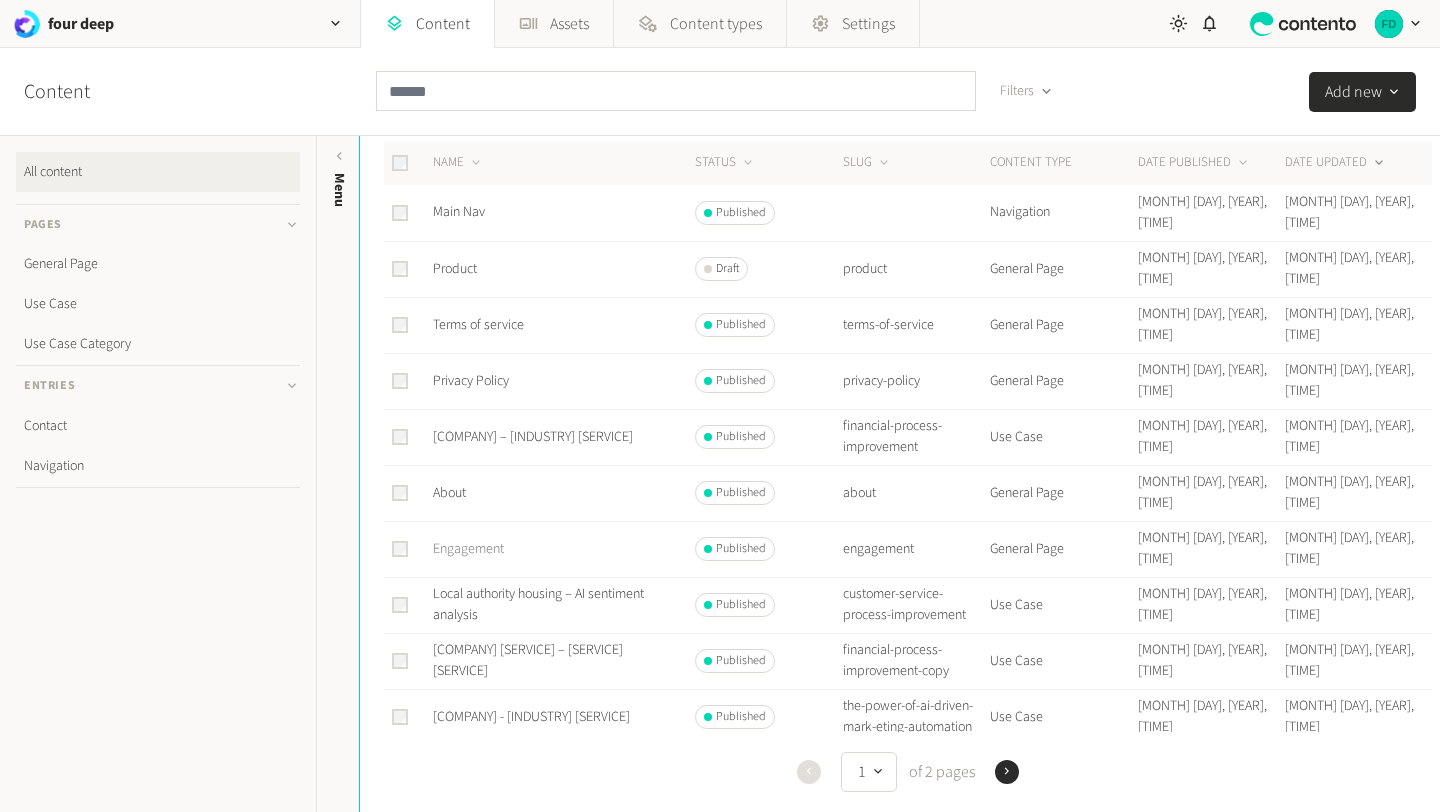 click on "Engagement" 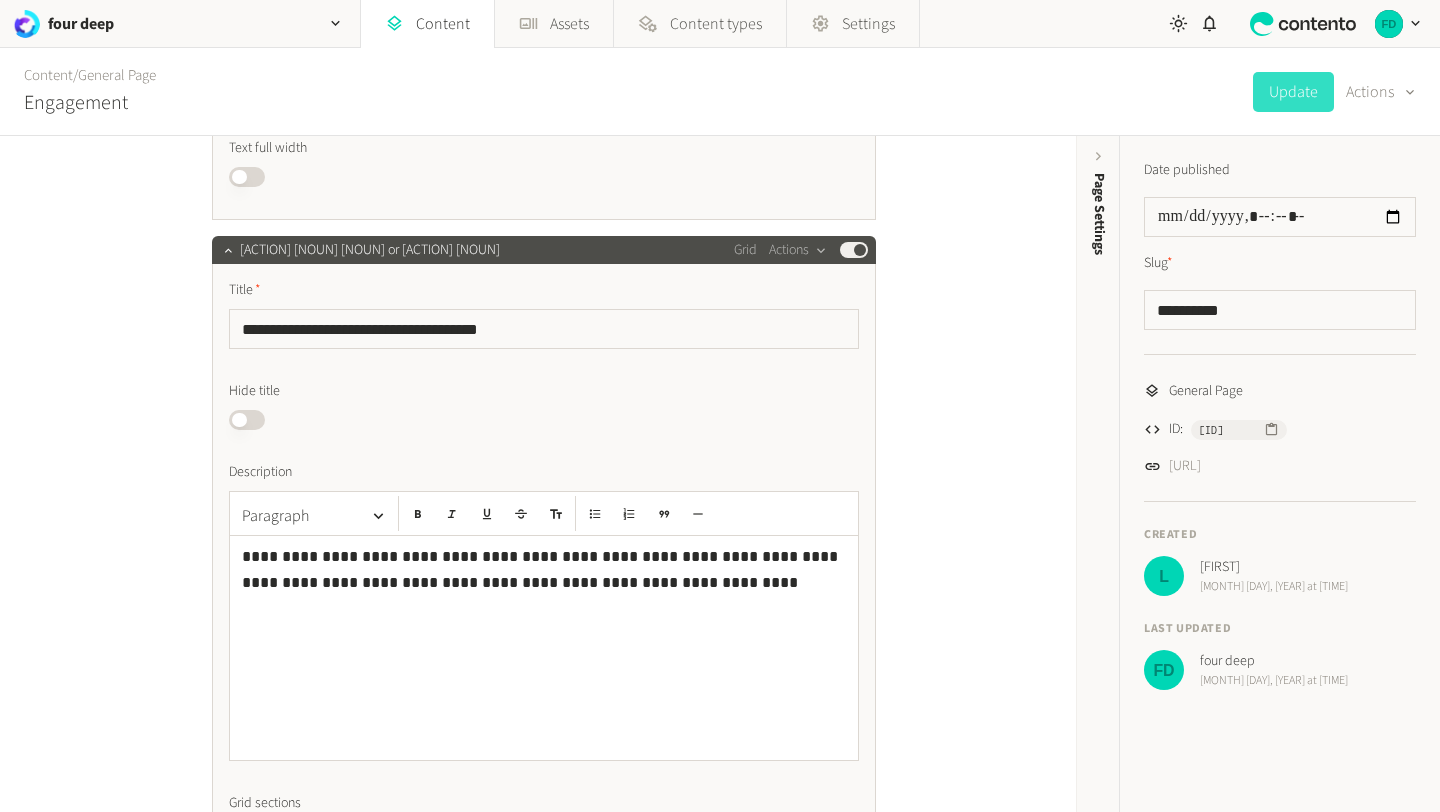 scroll, scrollTop: 611, scrollLeft: 0, axis: vertical 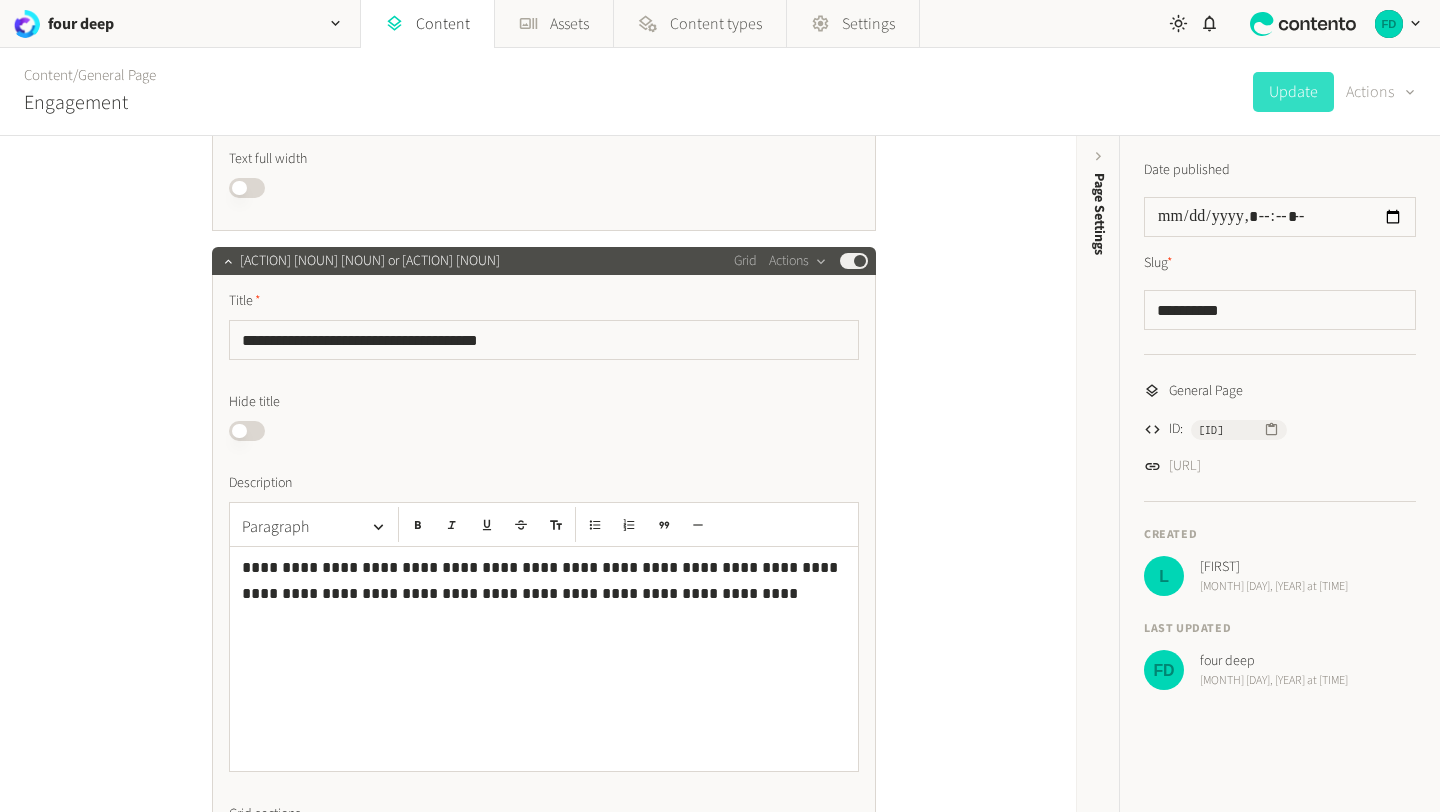 click on "Actions" 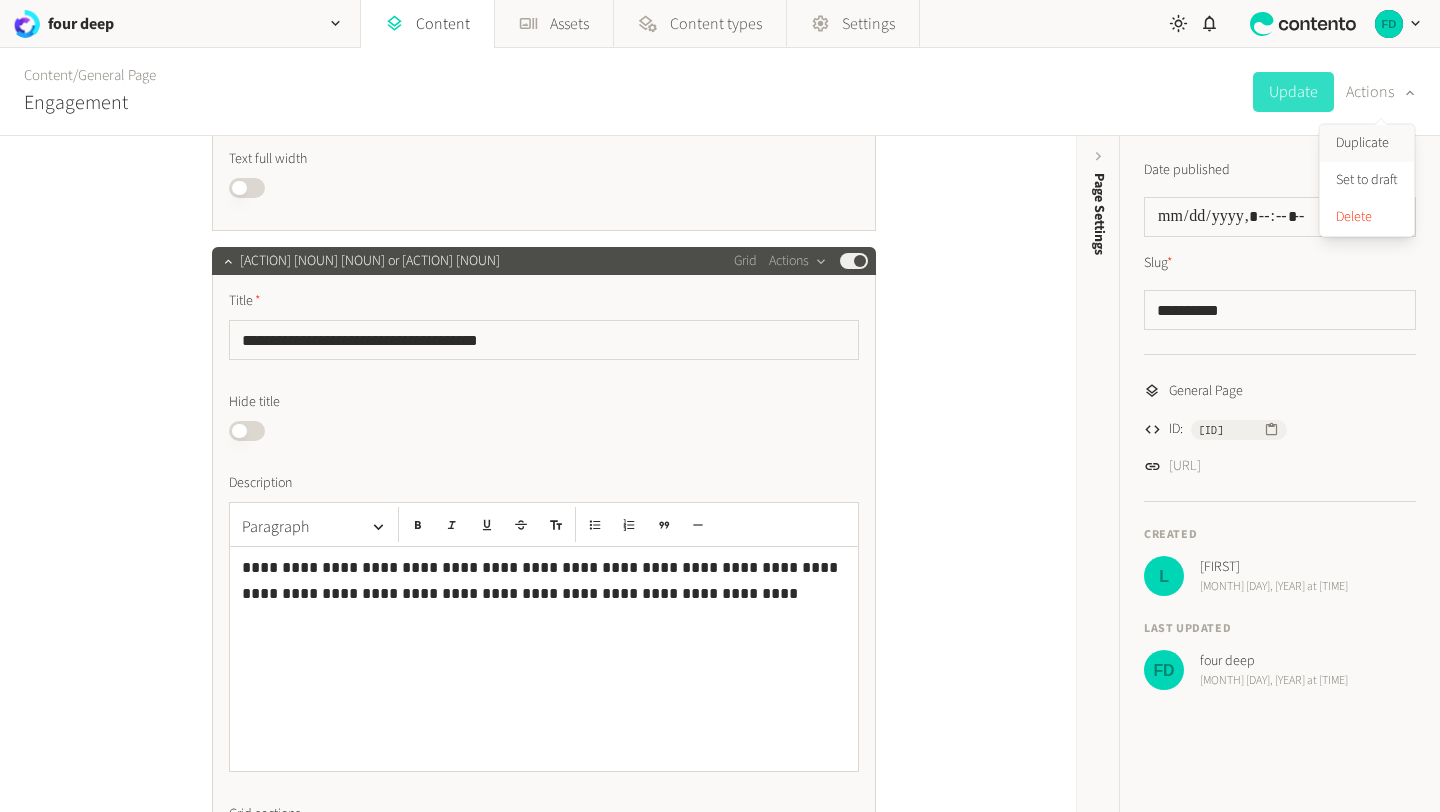 click on "Duplicate" 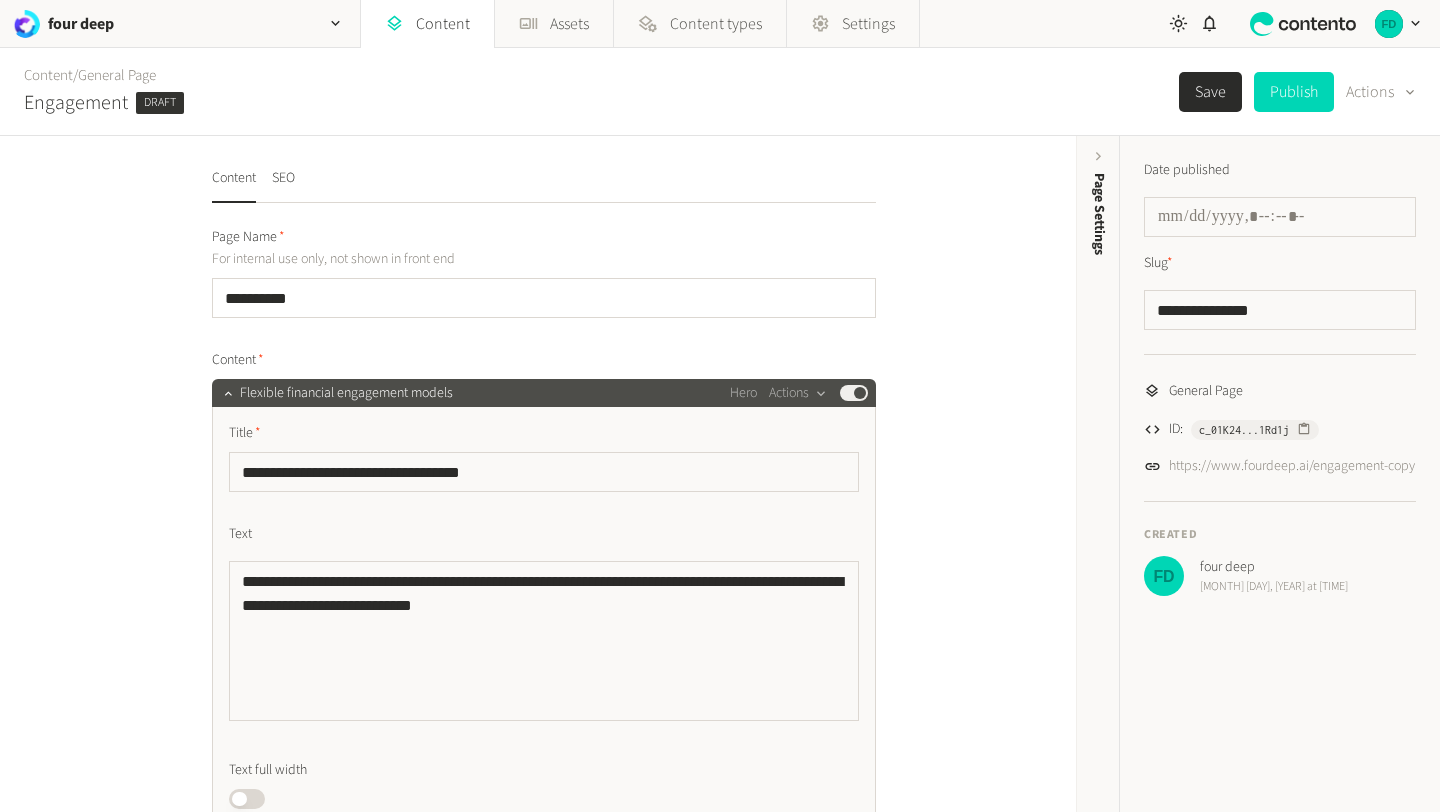 scroll, scrollTop: 0, scrollLeft: 0, axis: both 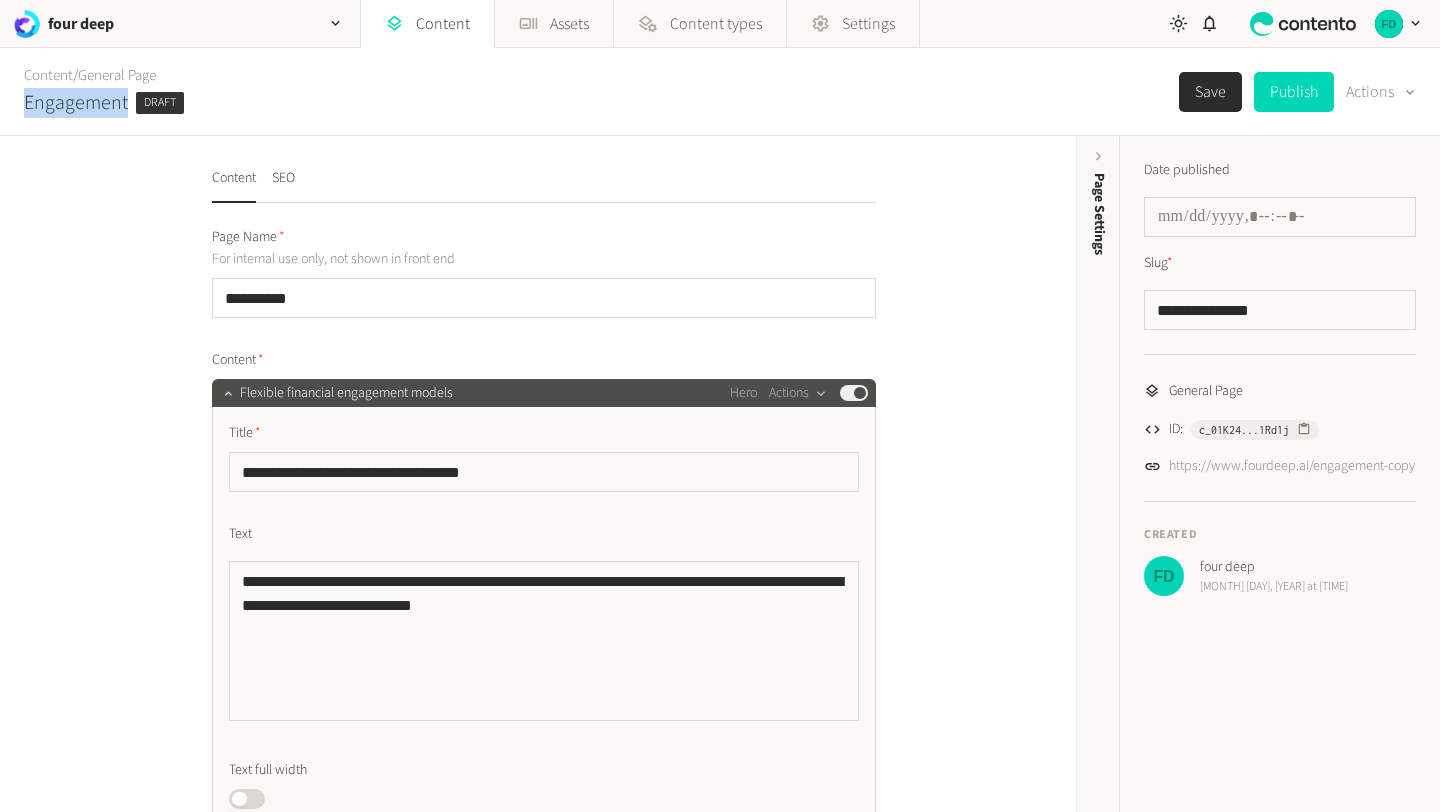click on "Engagement" 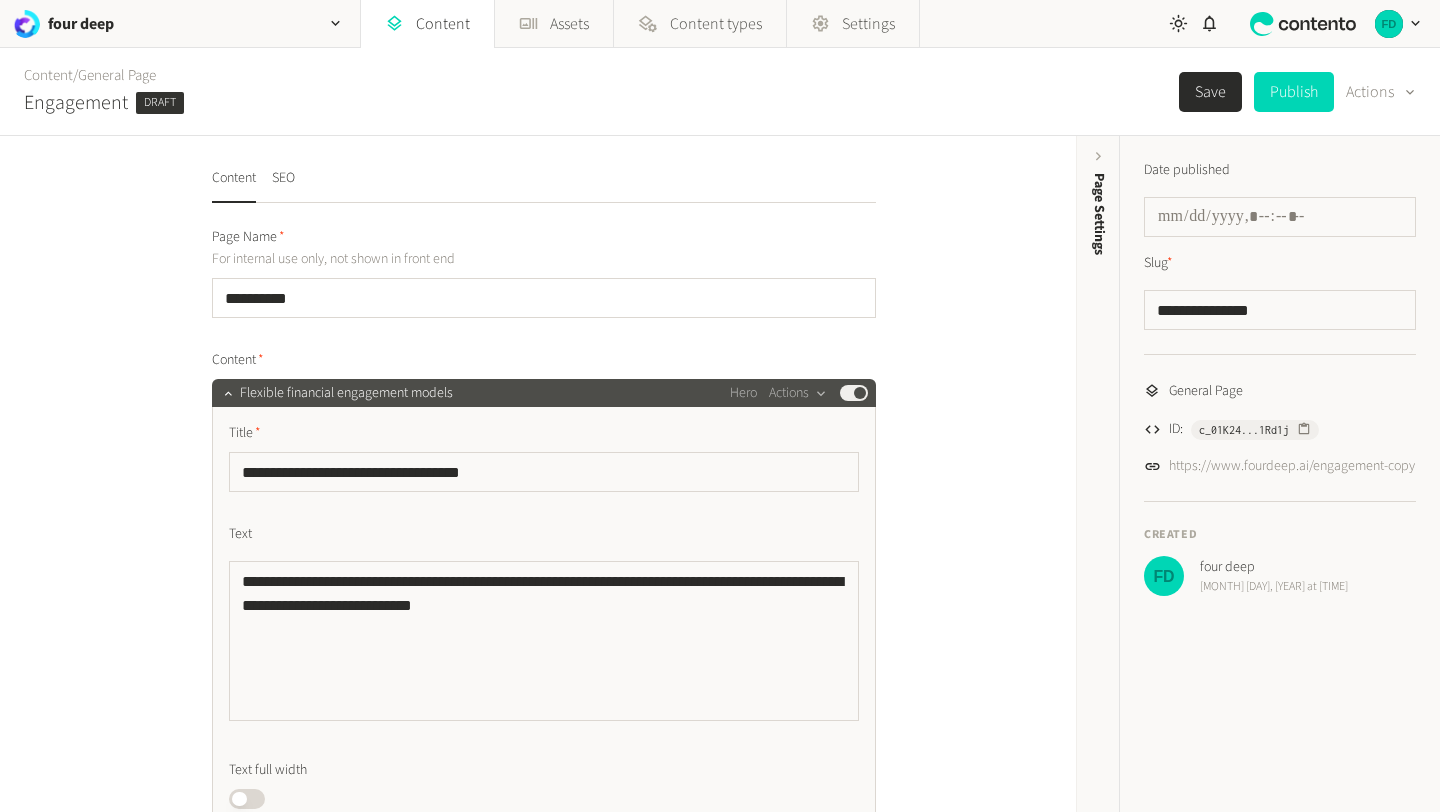 click on "**********" 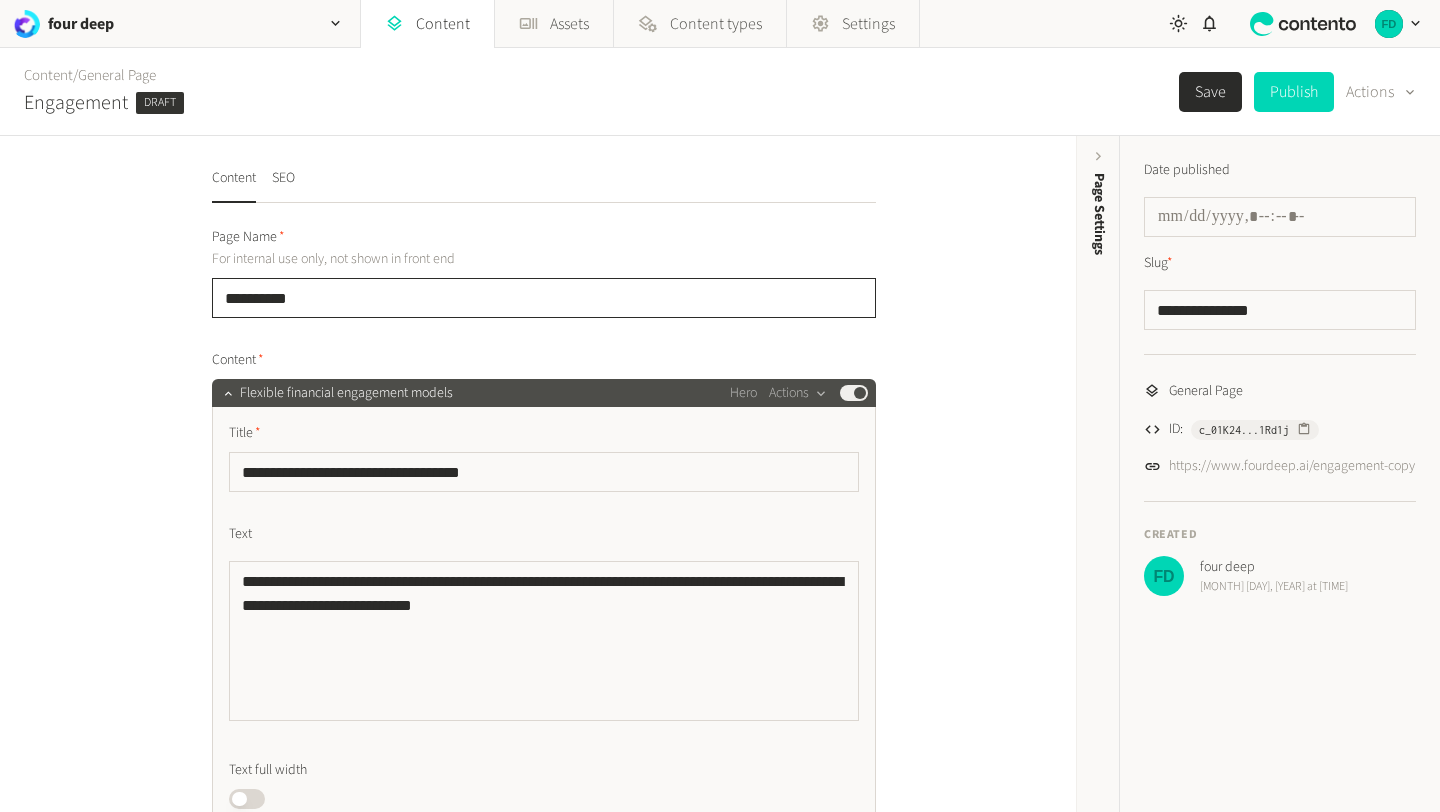 click on "**********" 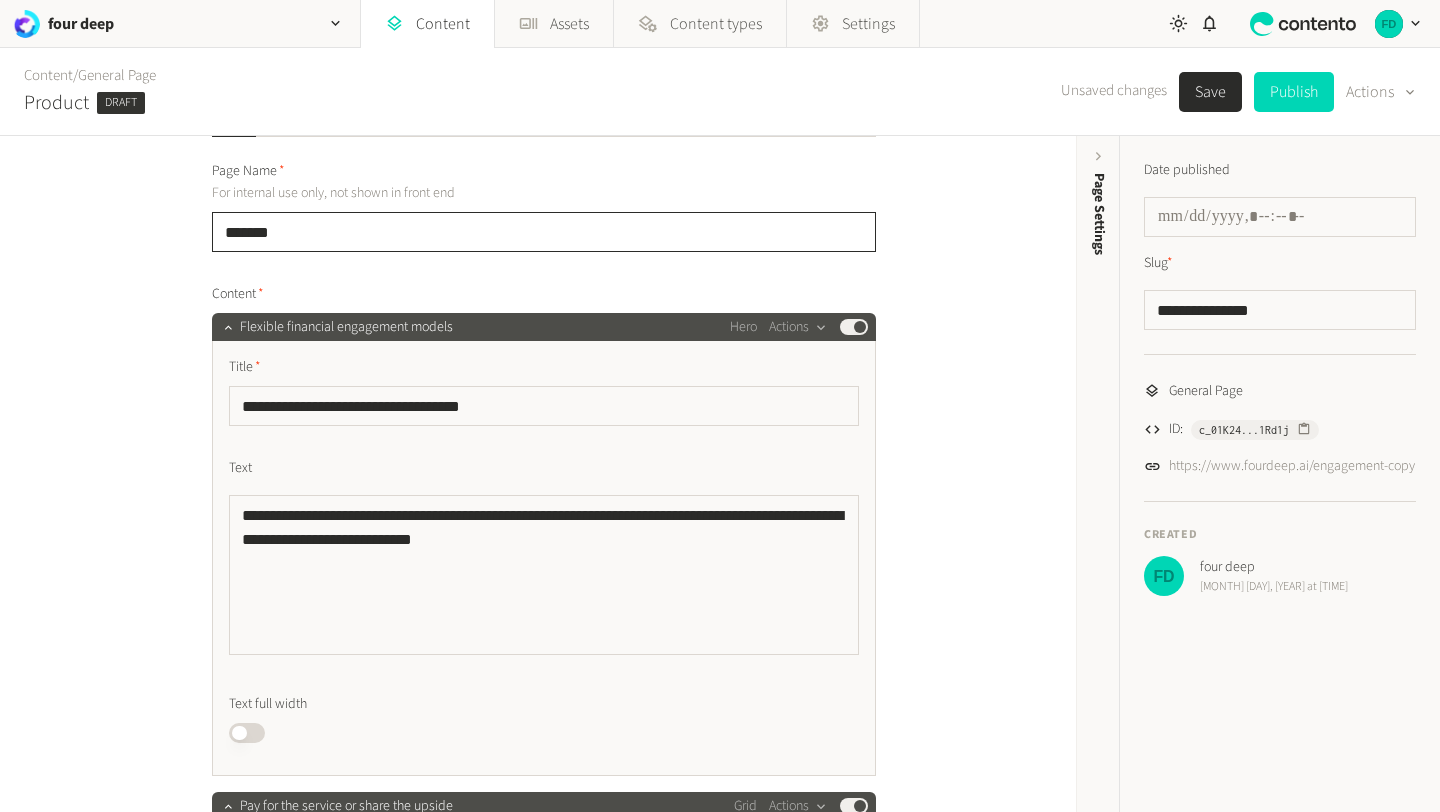 scroll, scrollTop: 139, scrollLeft: 0, axis: vertical 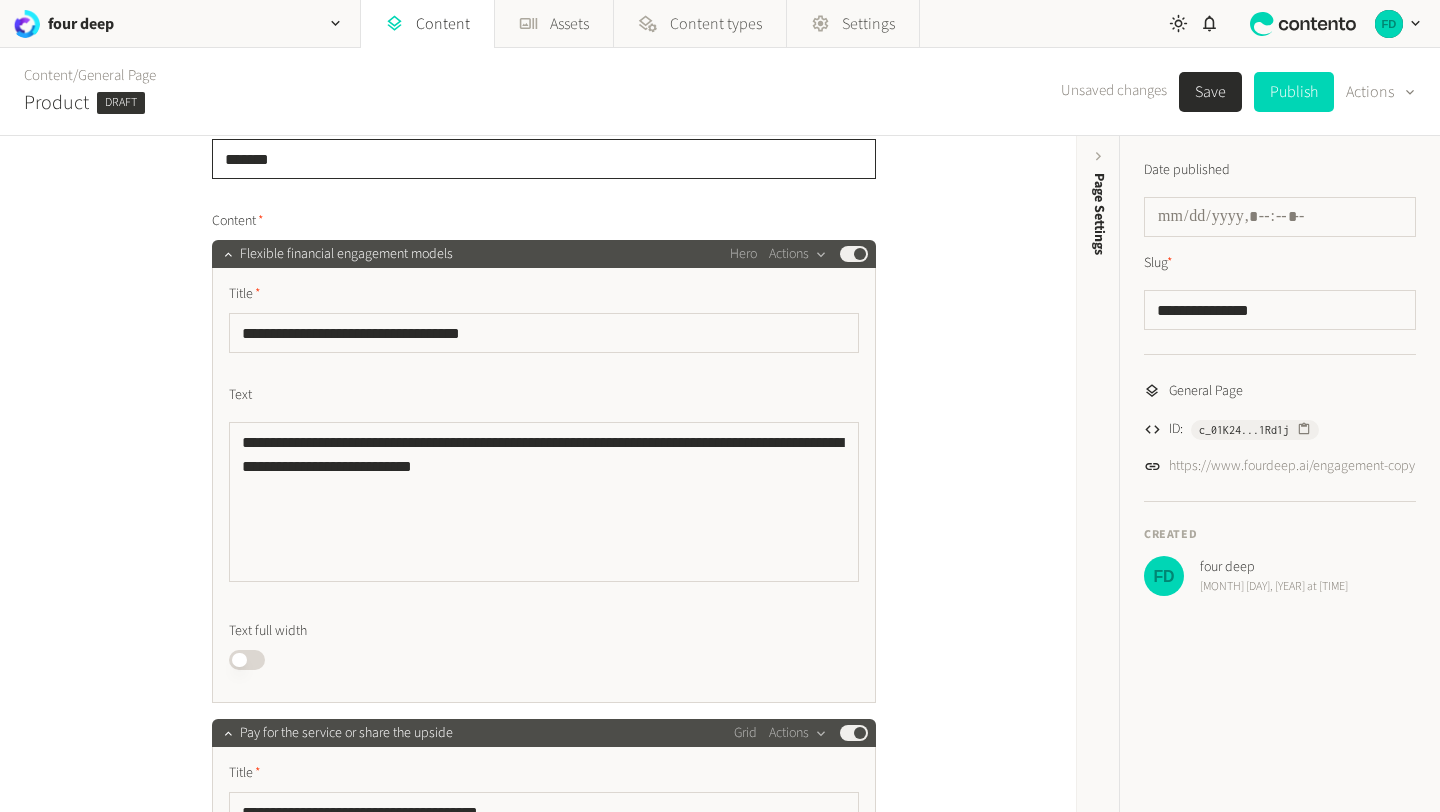 type on "*******" 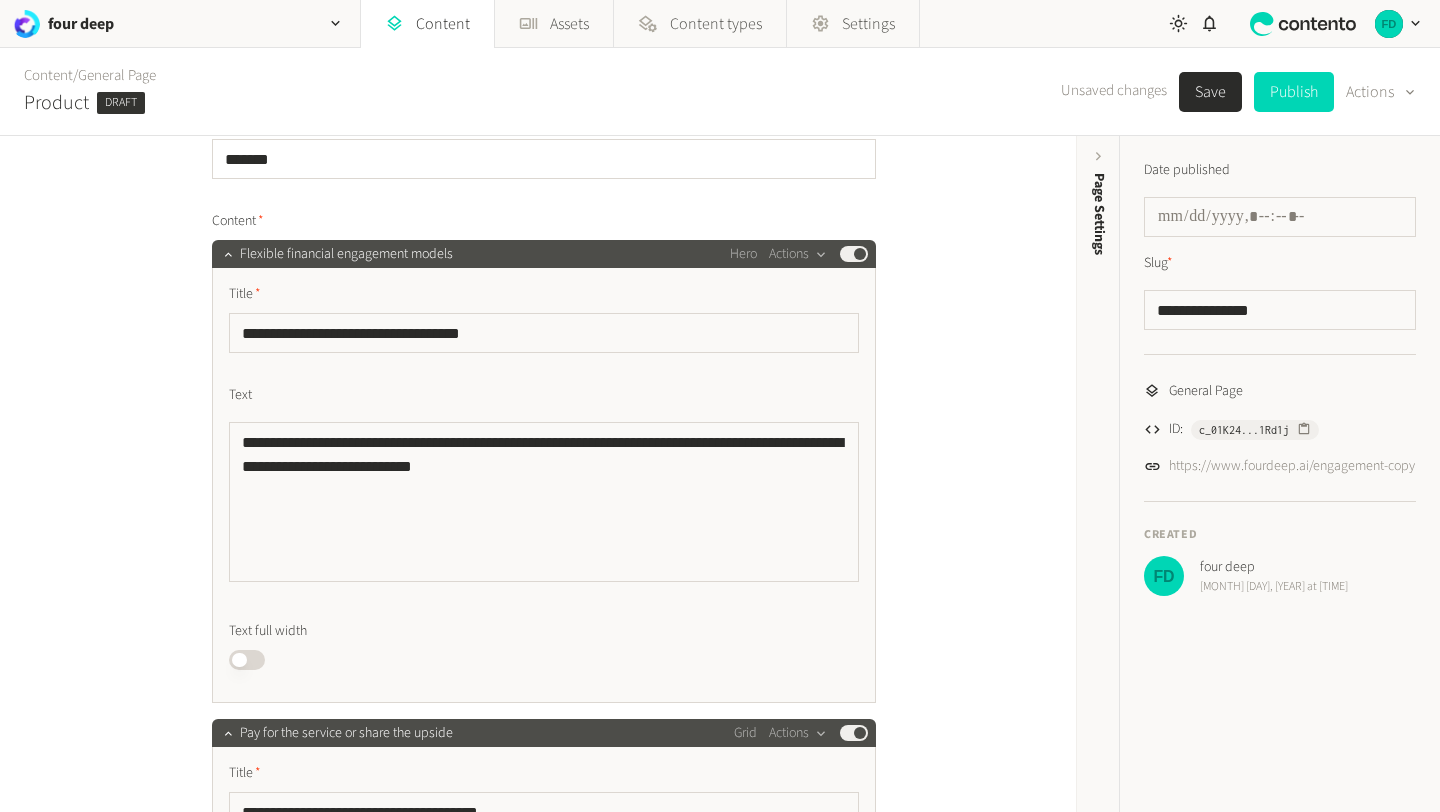 click on "**********" 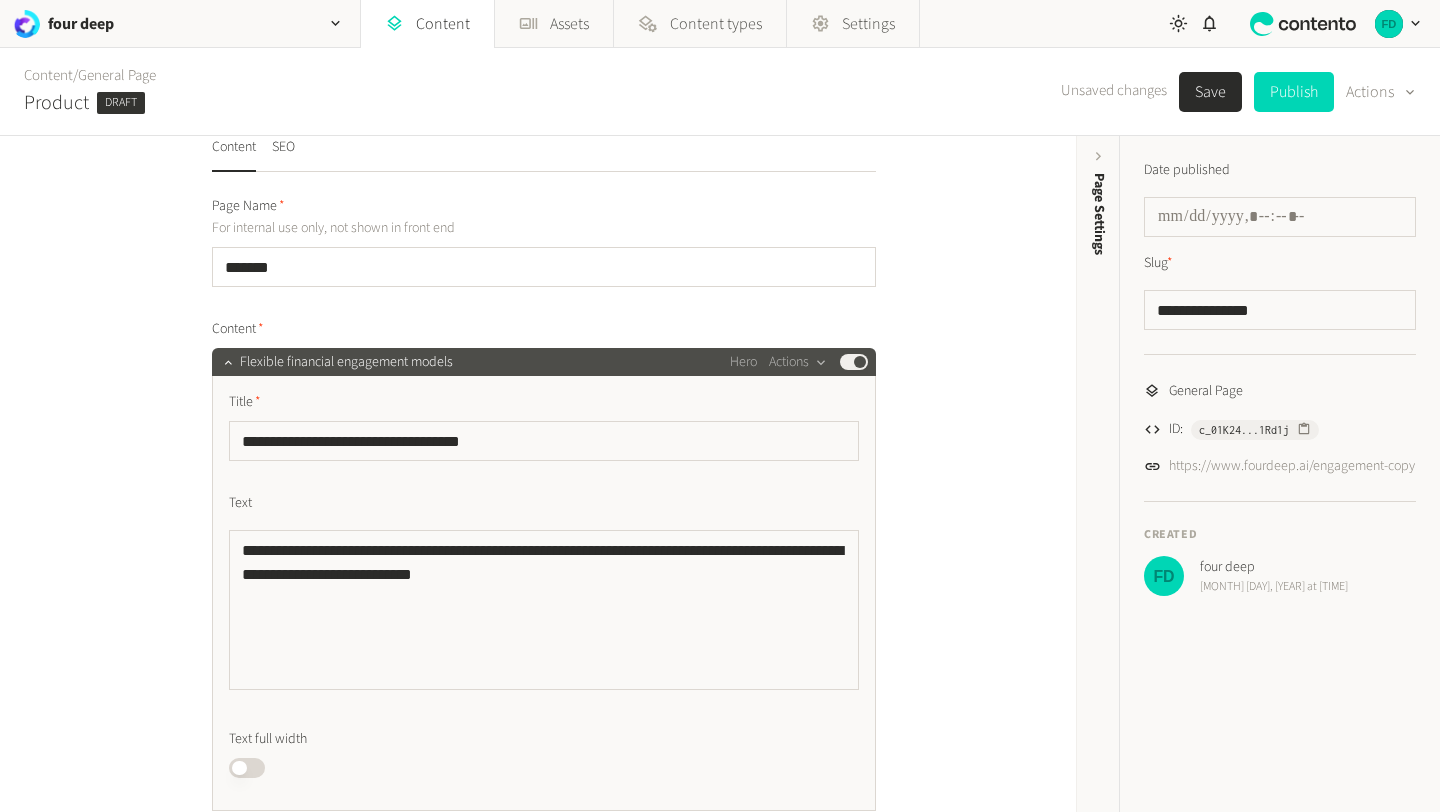 scroll, scrollTop: 27, scrollLeft: 0, axis: vertical 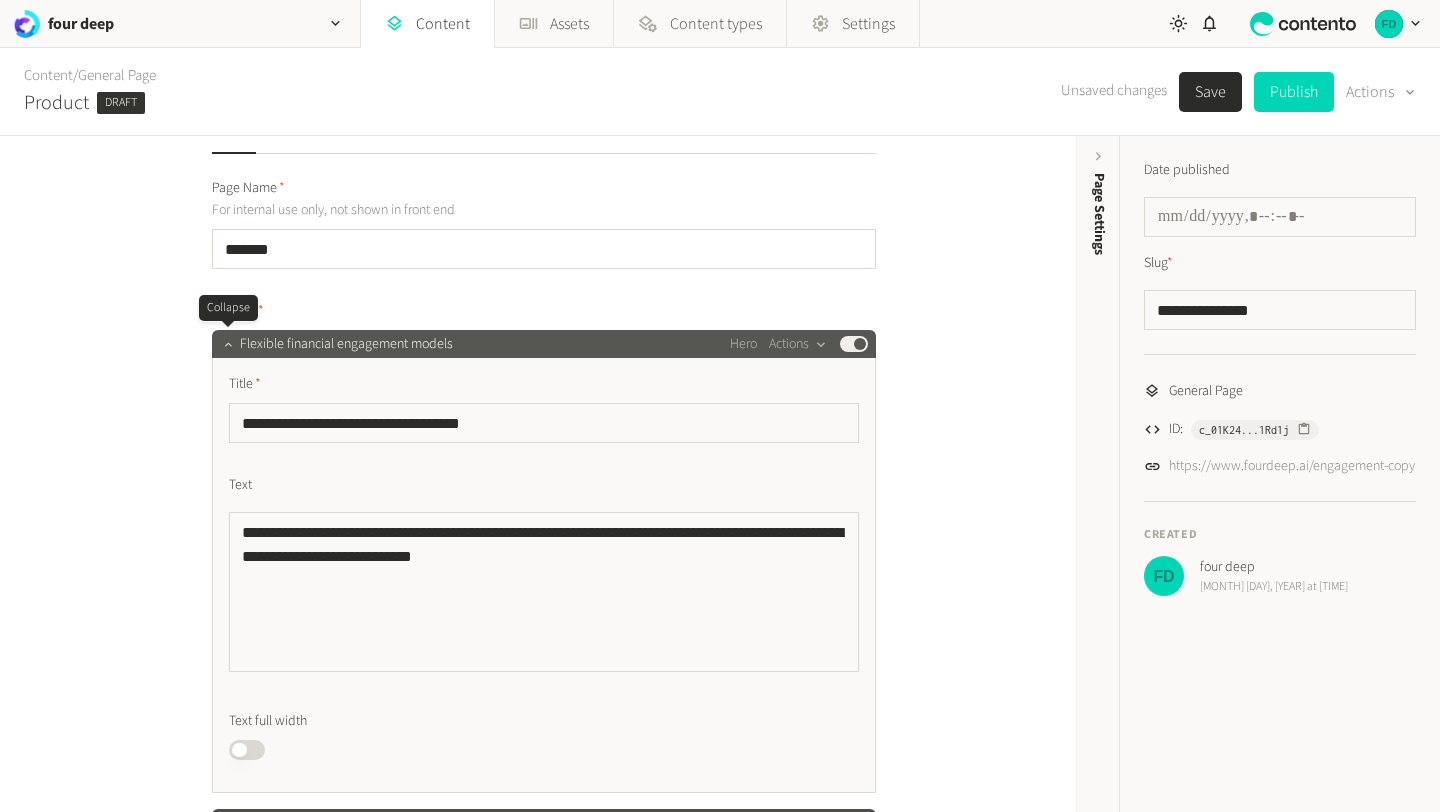 click 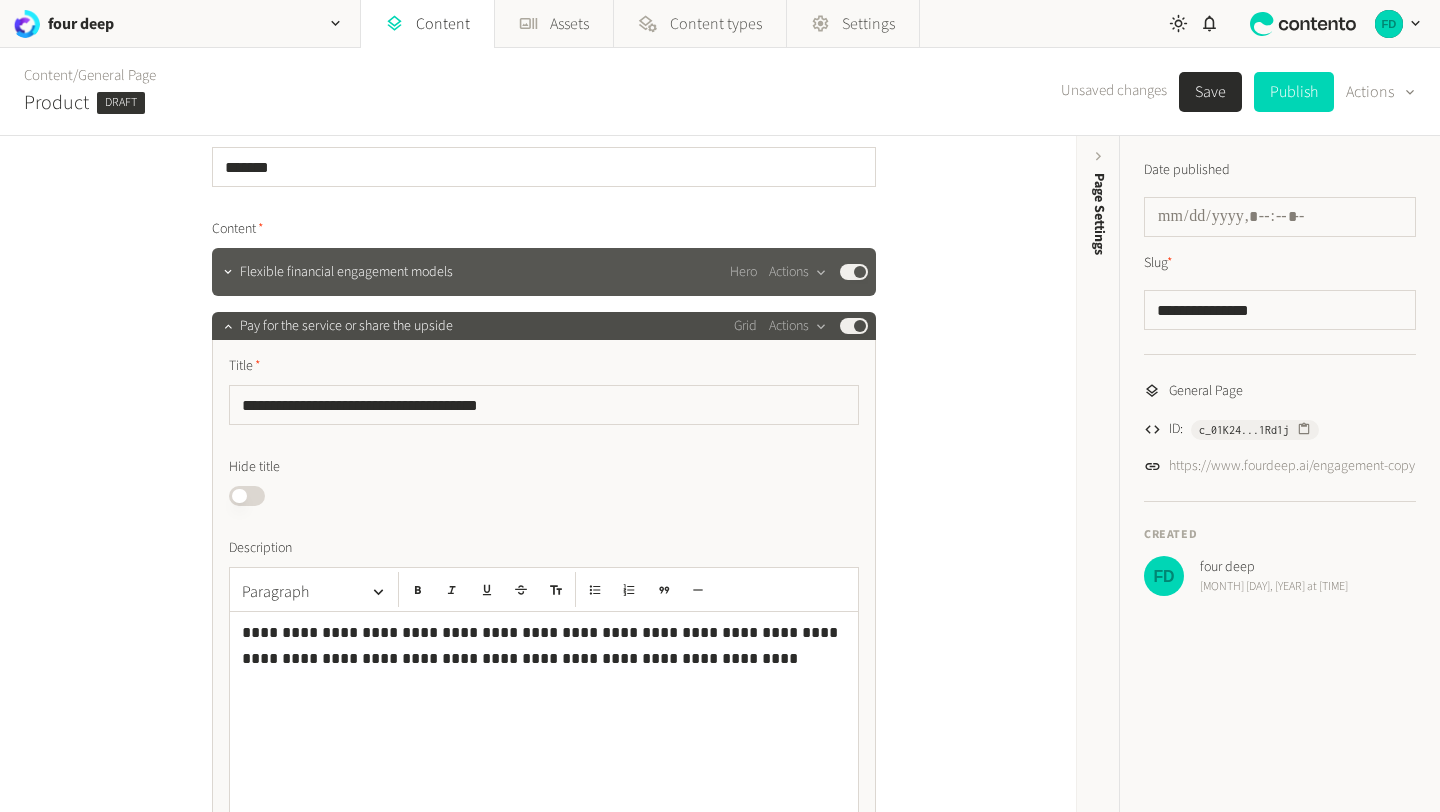 scroll, scrollTop: 147, scrollLeft: 0, axis: vertical 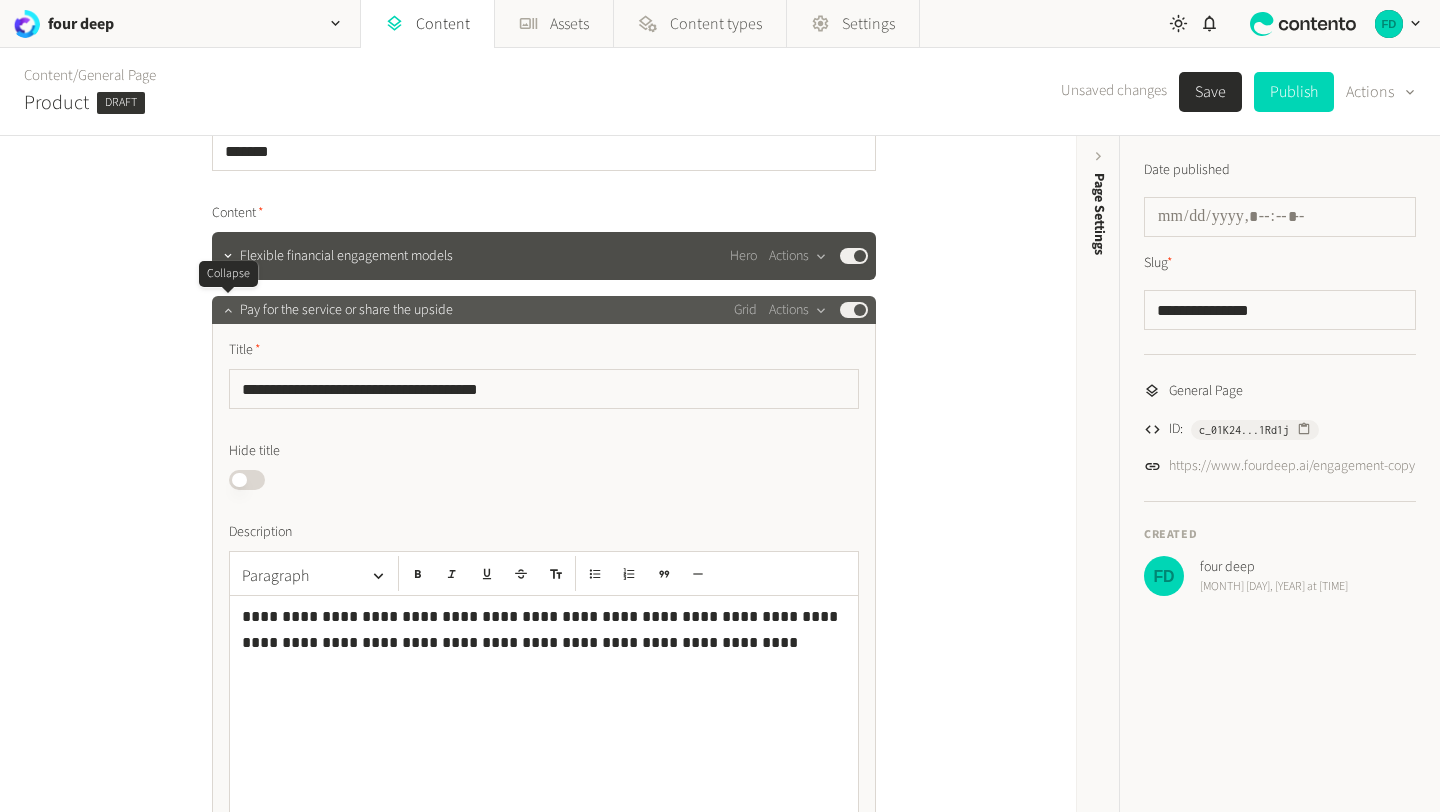 click 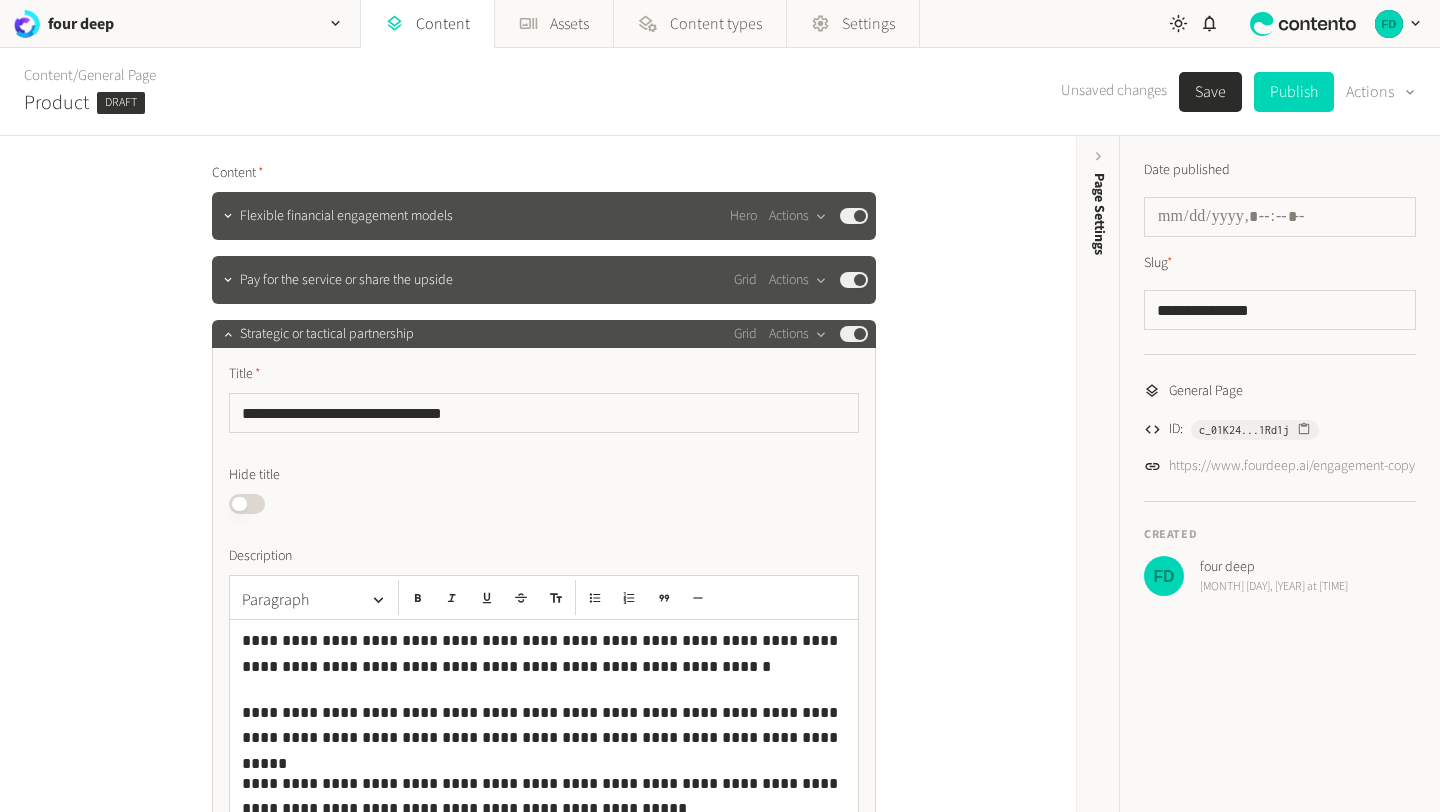 scroll, scrollTop: 216, scrollLeft: 0, axis: vertical 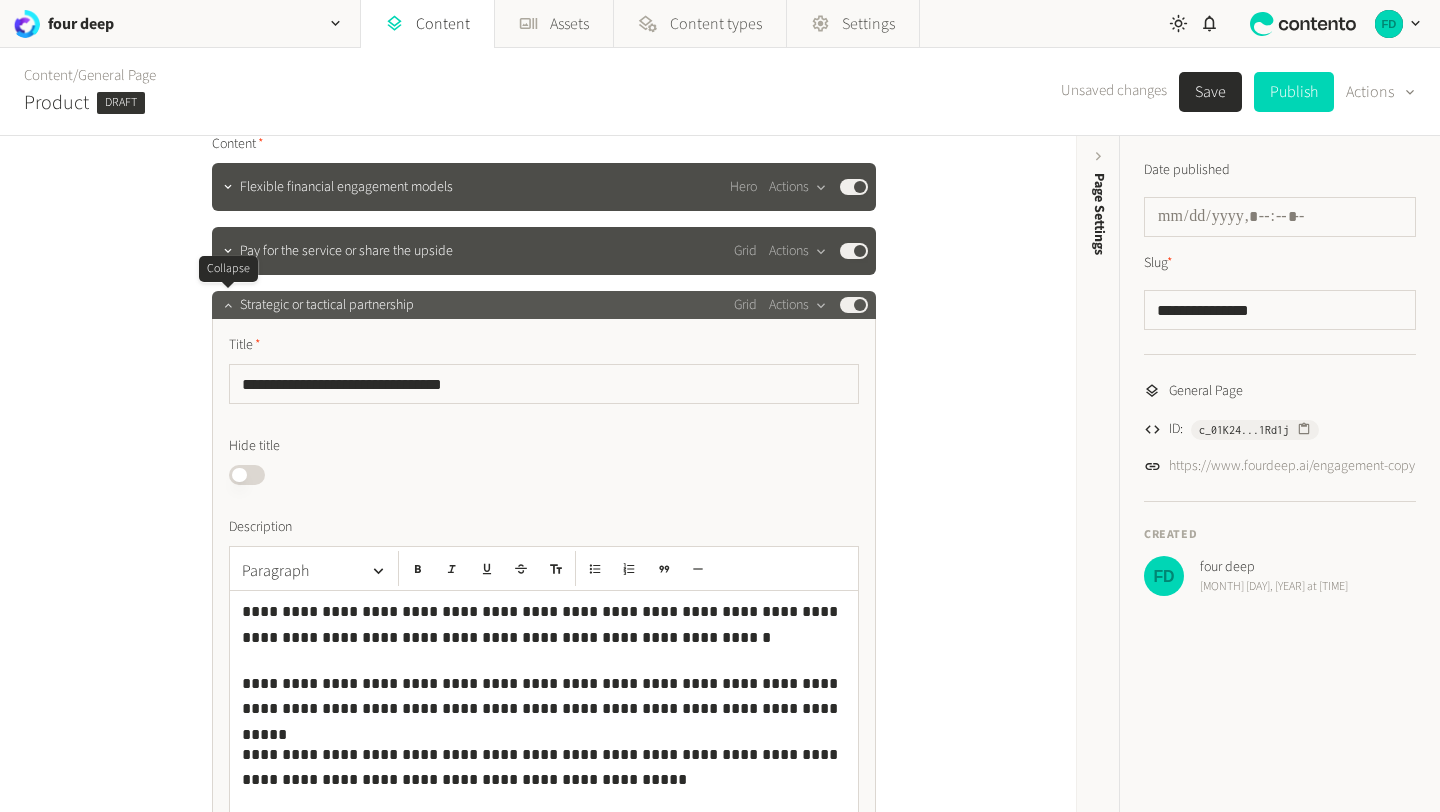 click 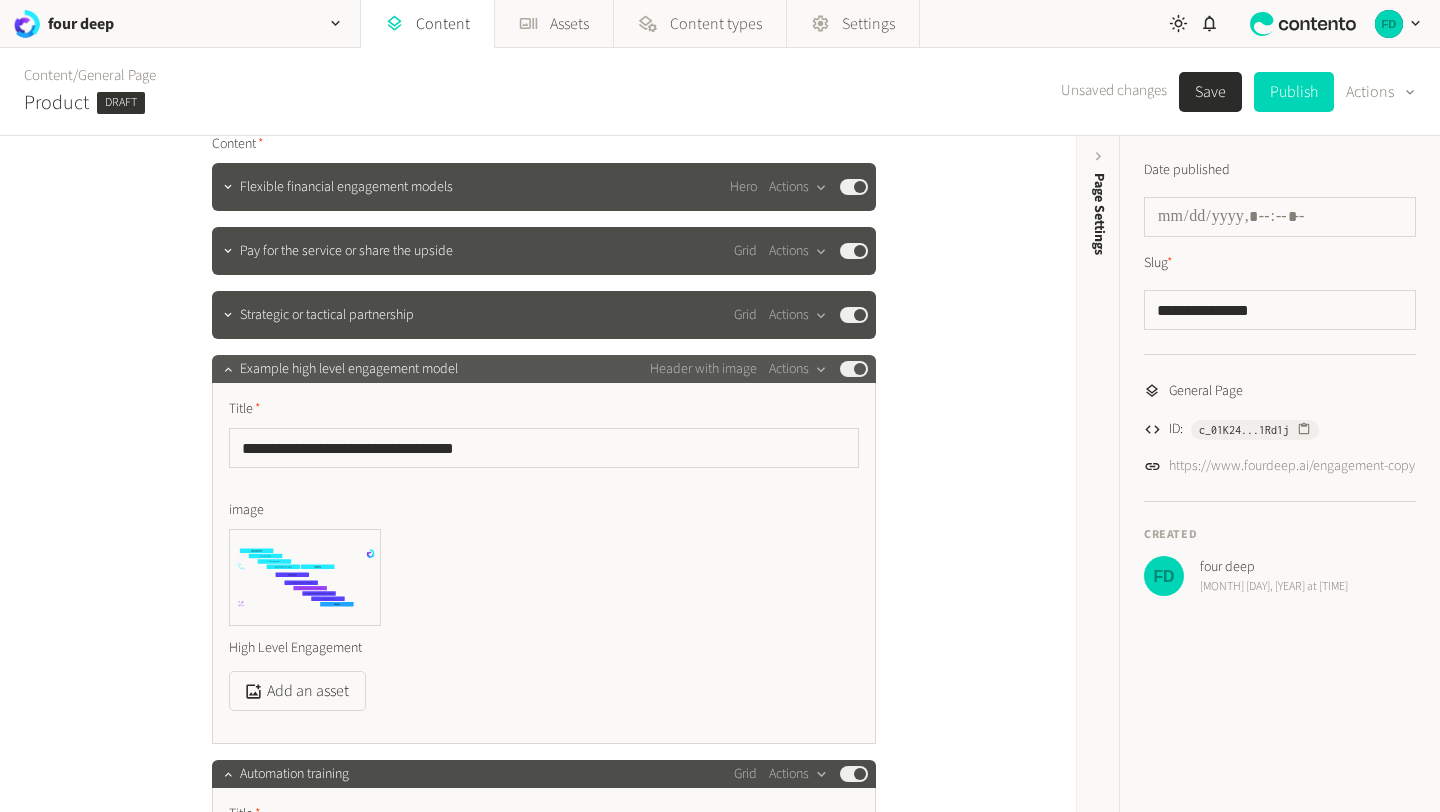 scroll, scrollTop: 263, scrollLeft: 0, axis: vertical 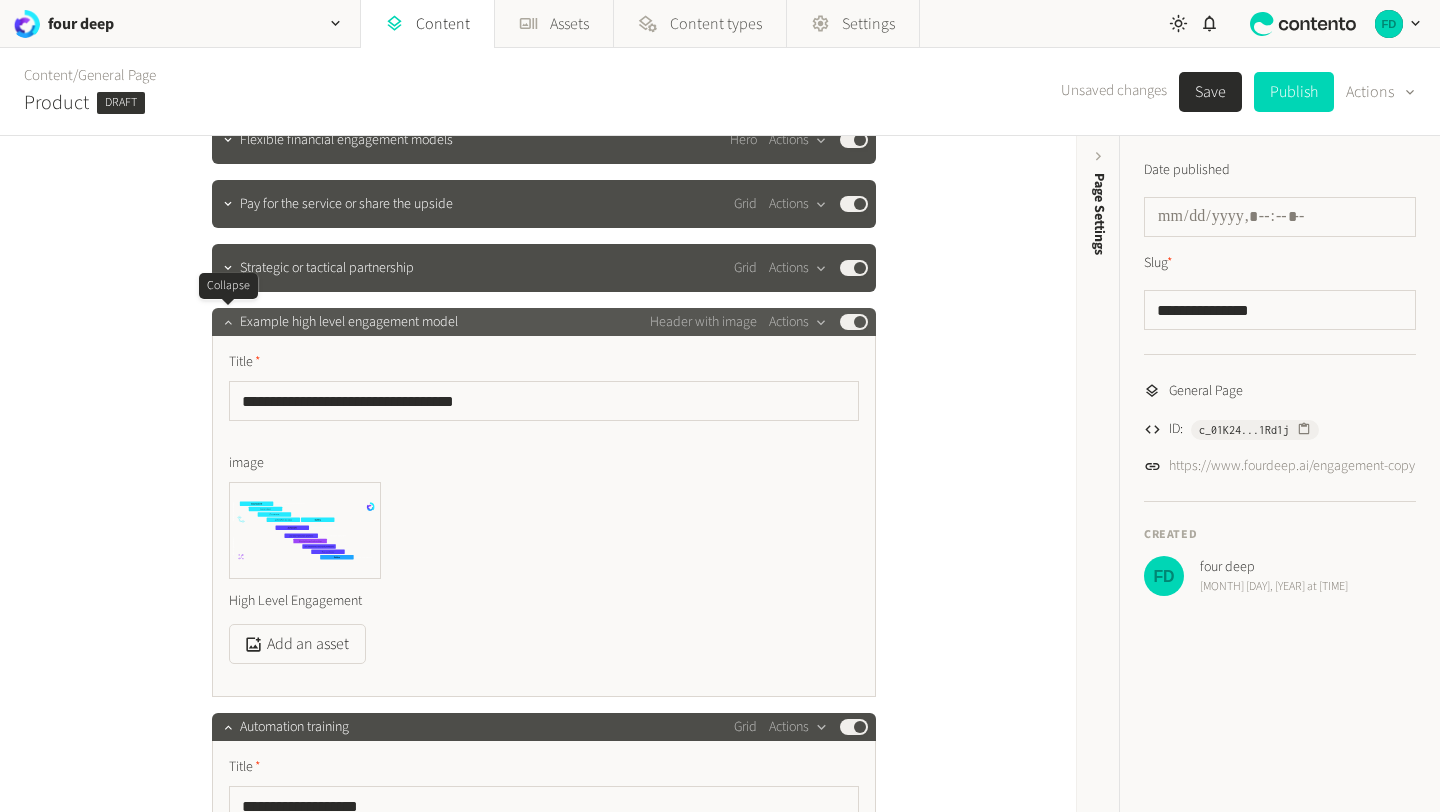 click 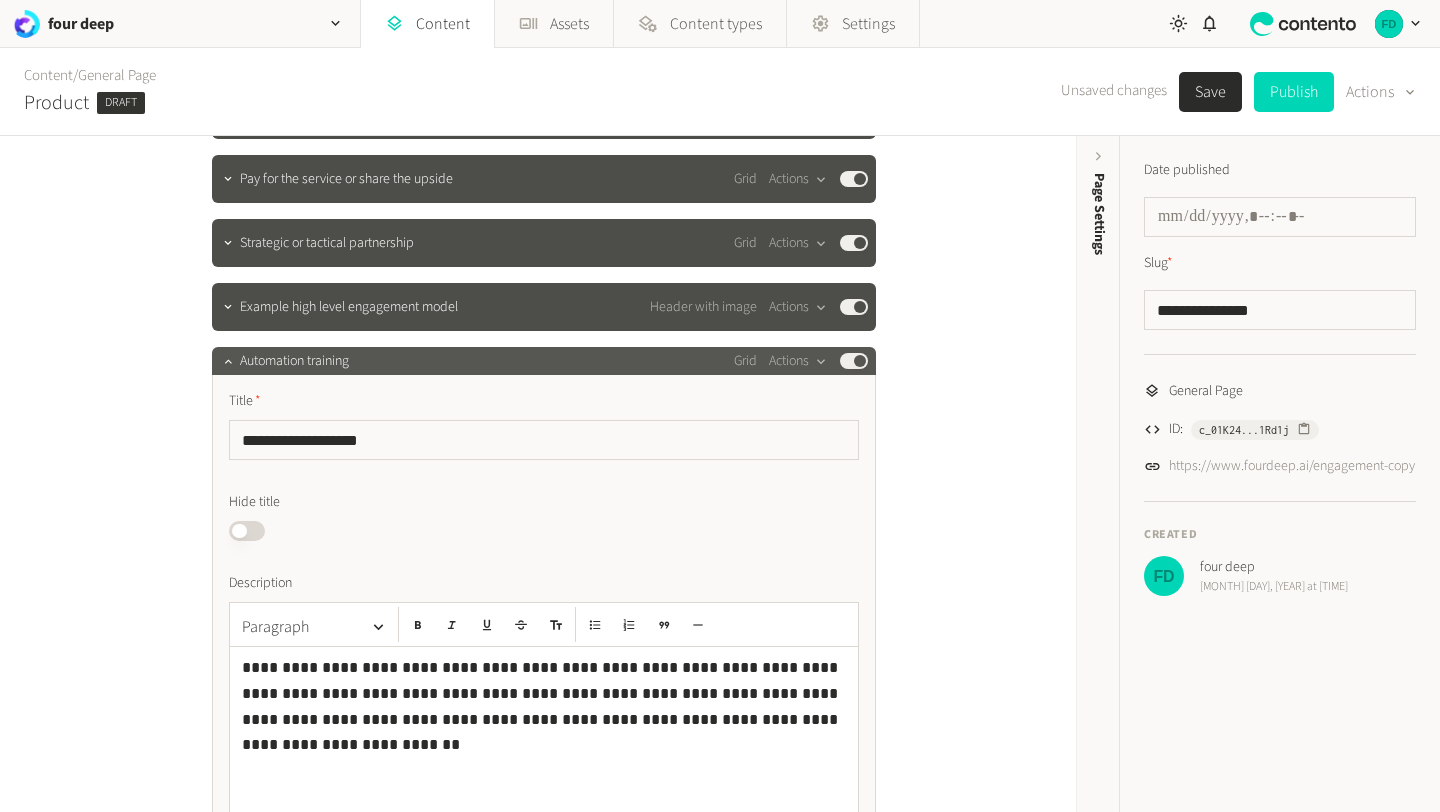 scroll, scrollTop: 292, scrollLeft: 0, axis: vertical 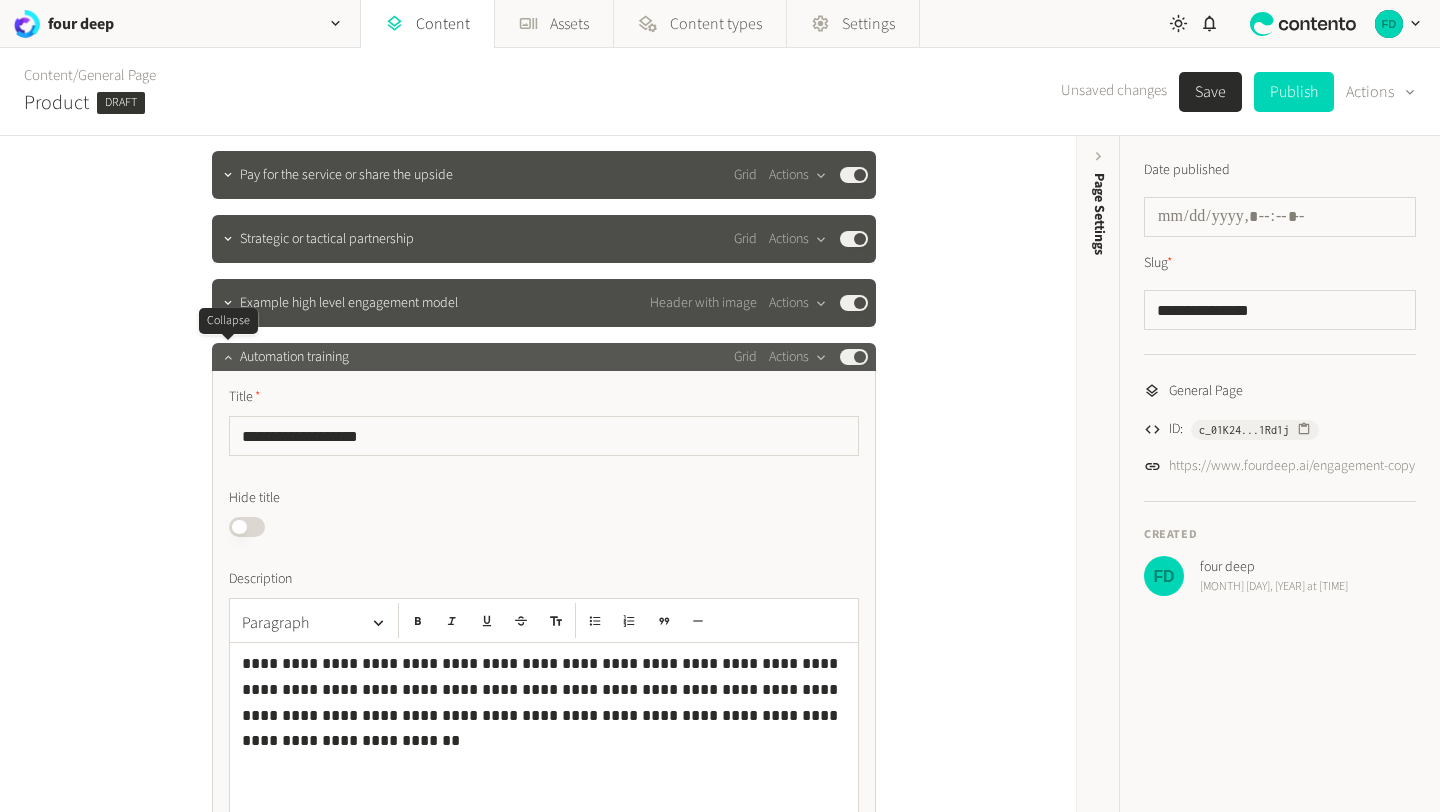 click 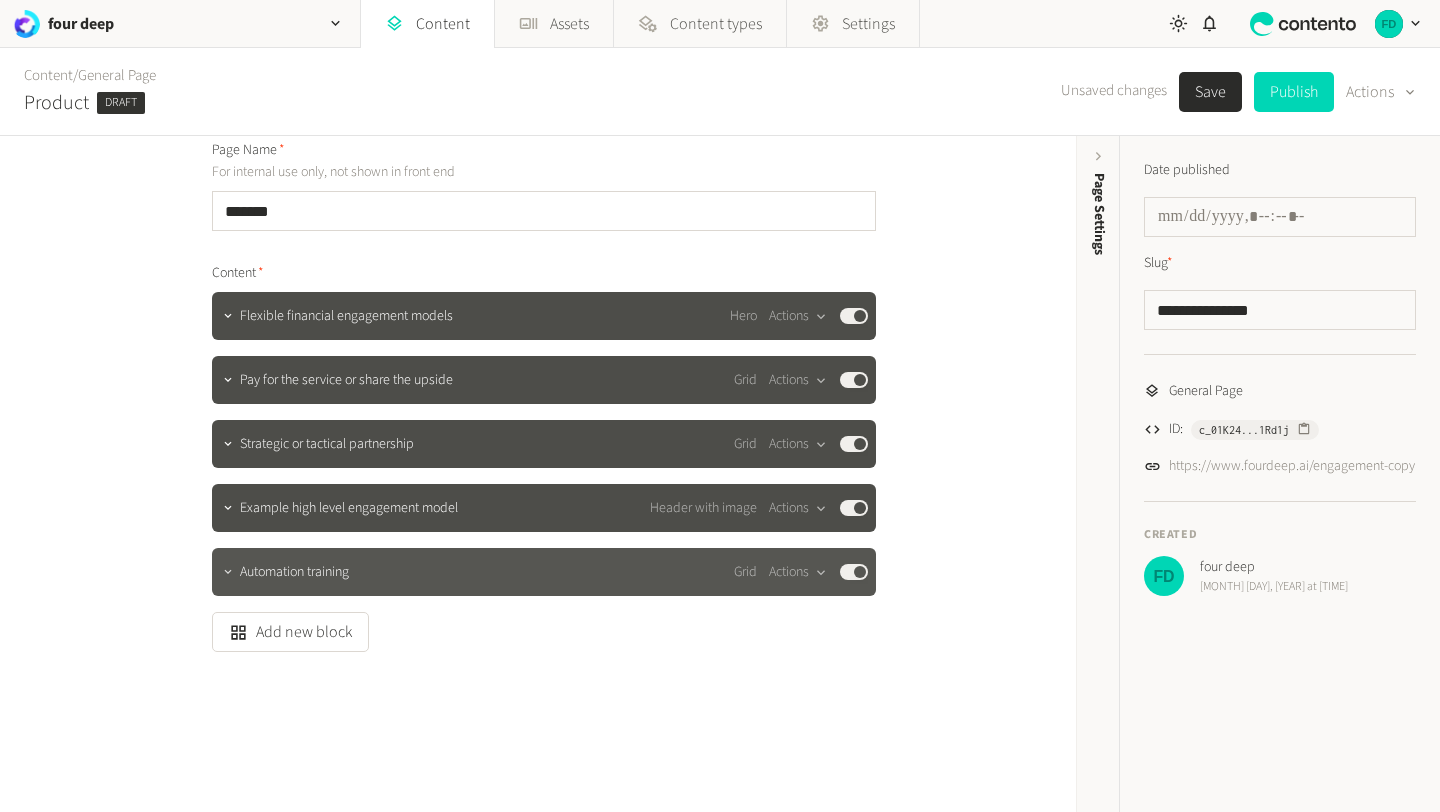 scroll, scrollTop: 87, scrollLeft: 0, axis: vertical 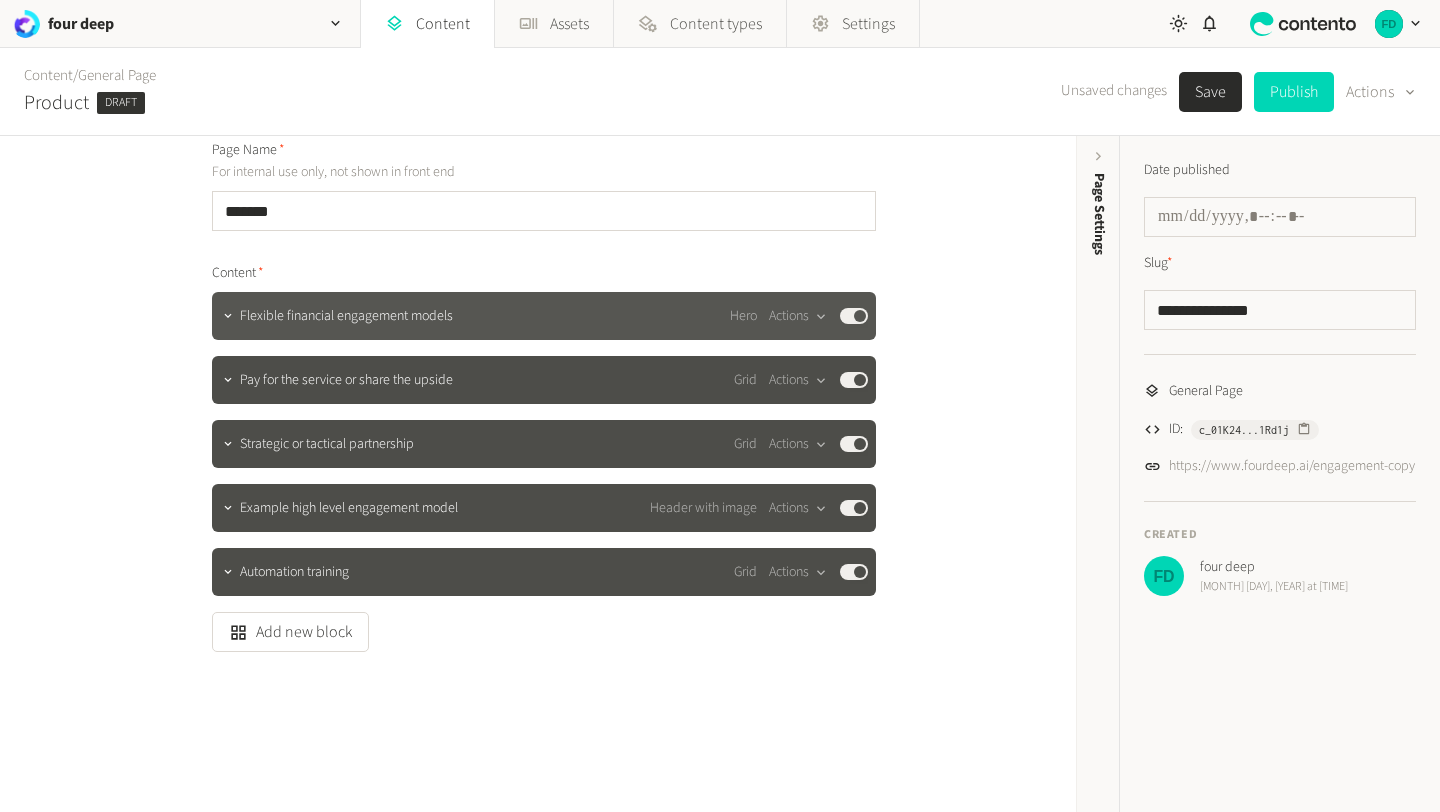 click 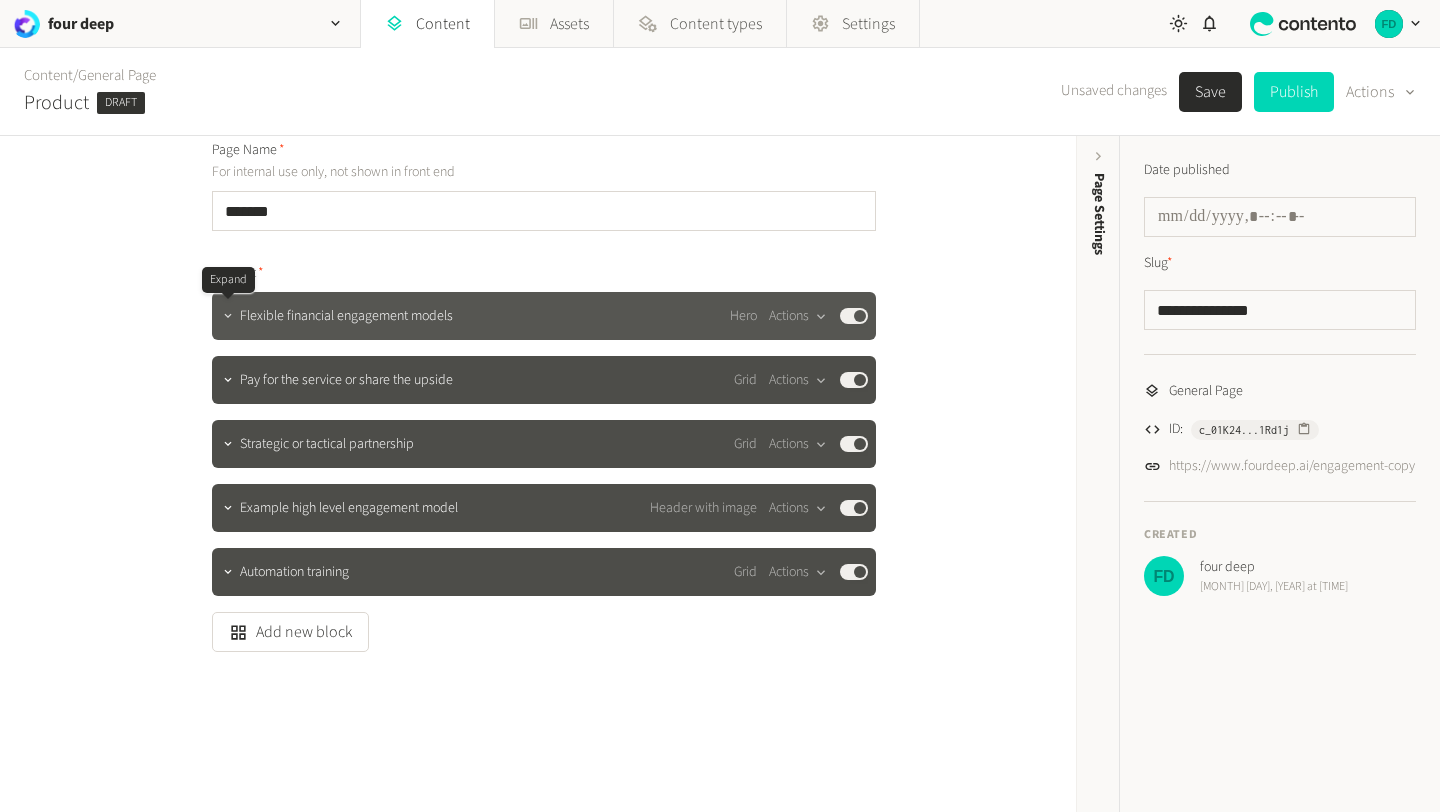 click 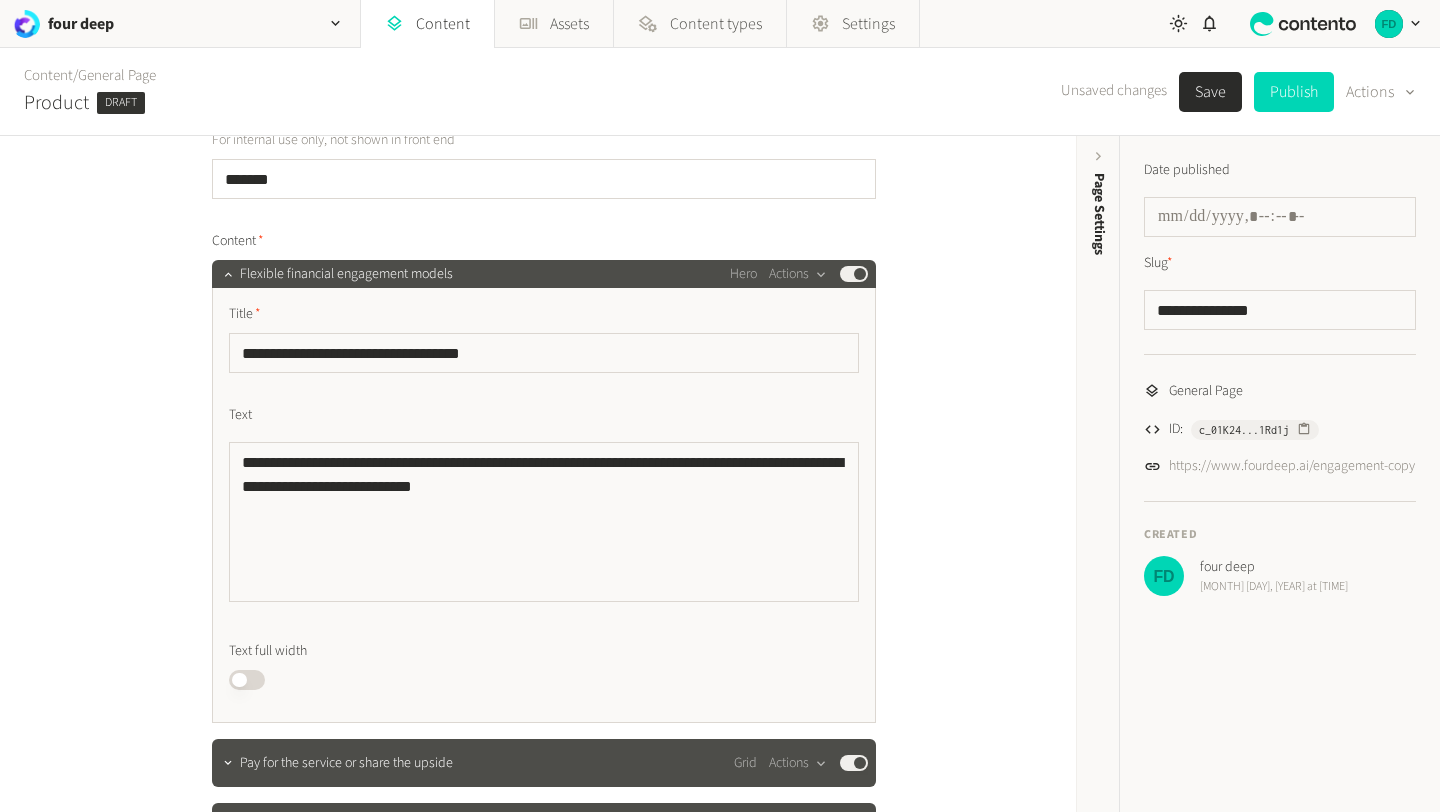 scroll, scrollTop: 123, scrollLeft: 0, axis: vertical 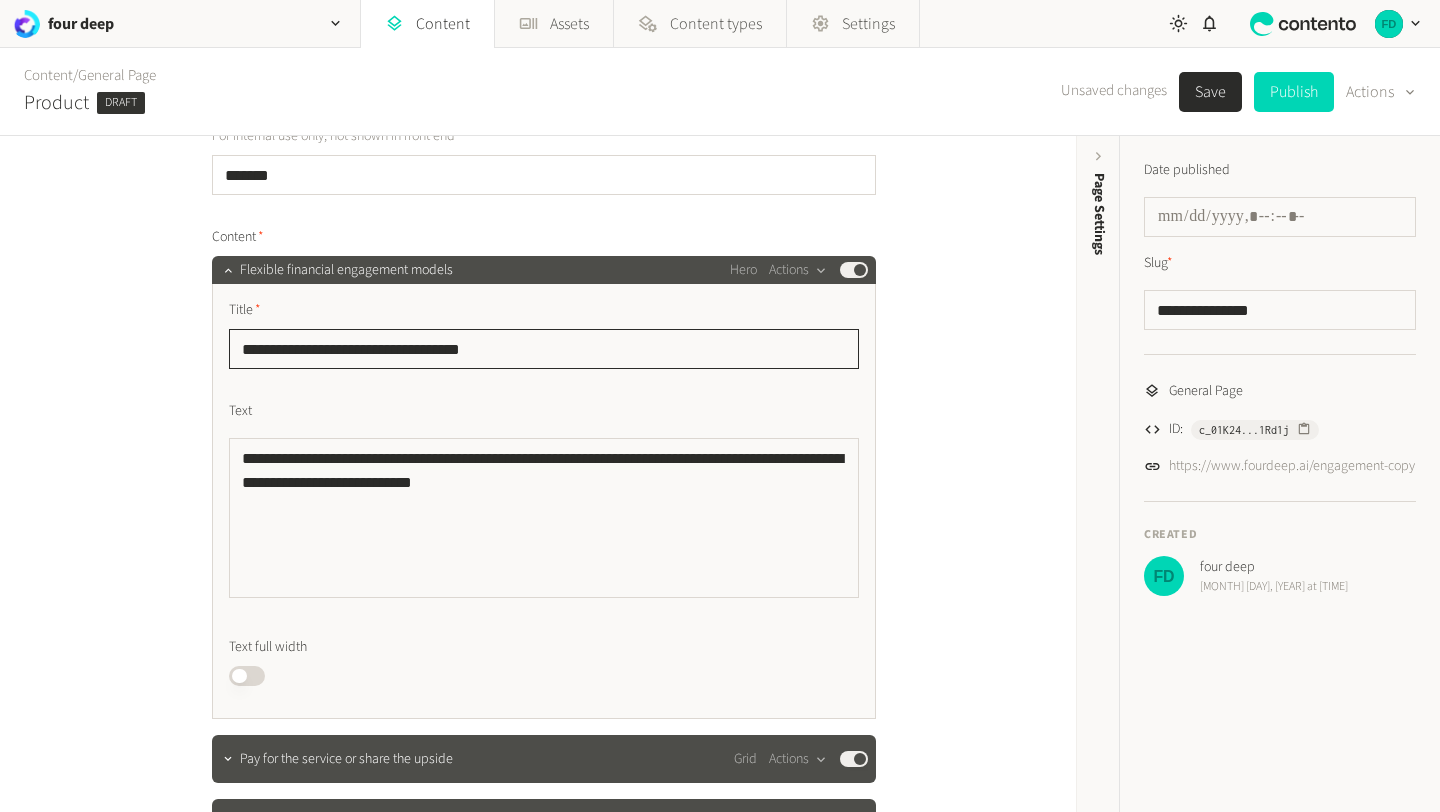 click on "**********" 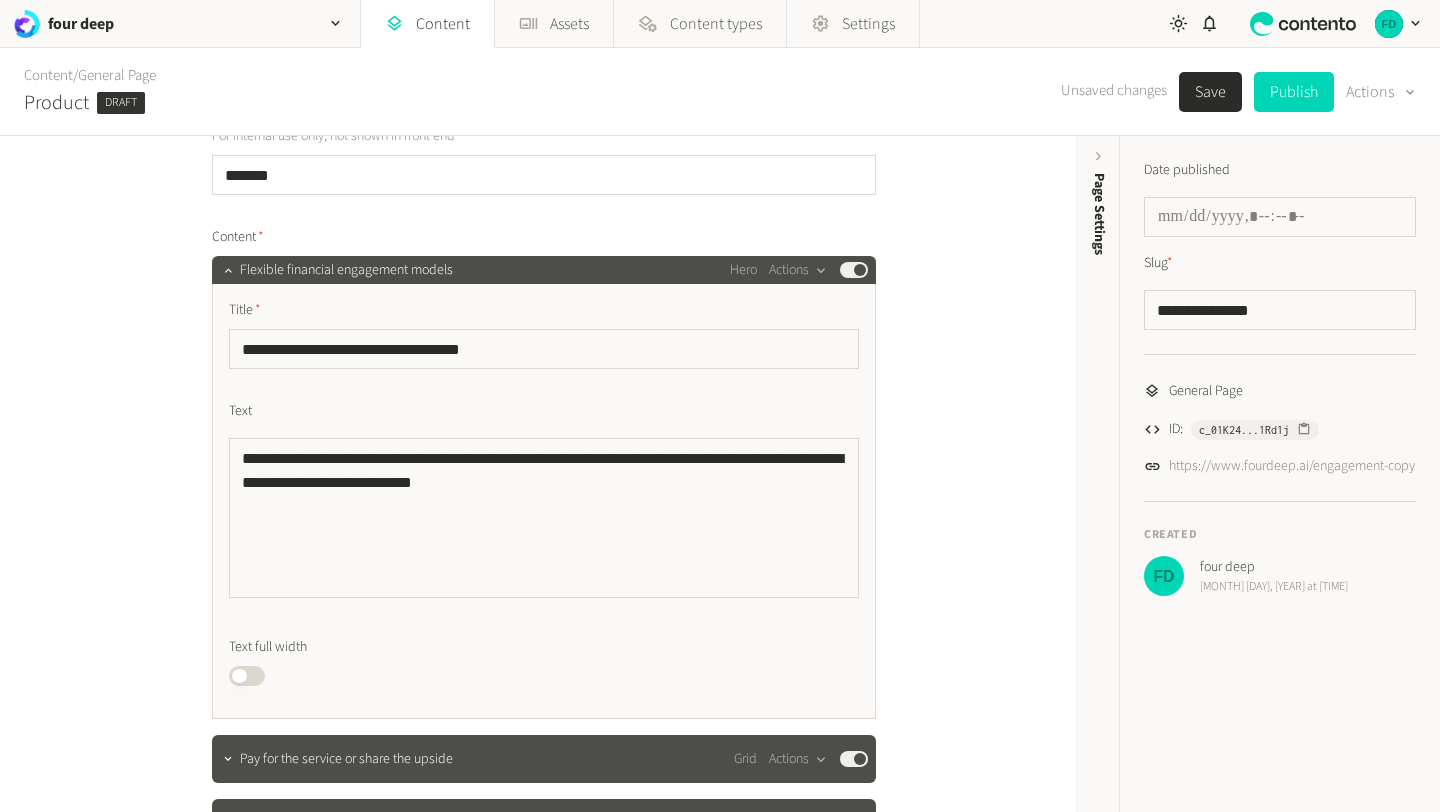 click on "**********" 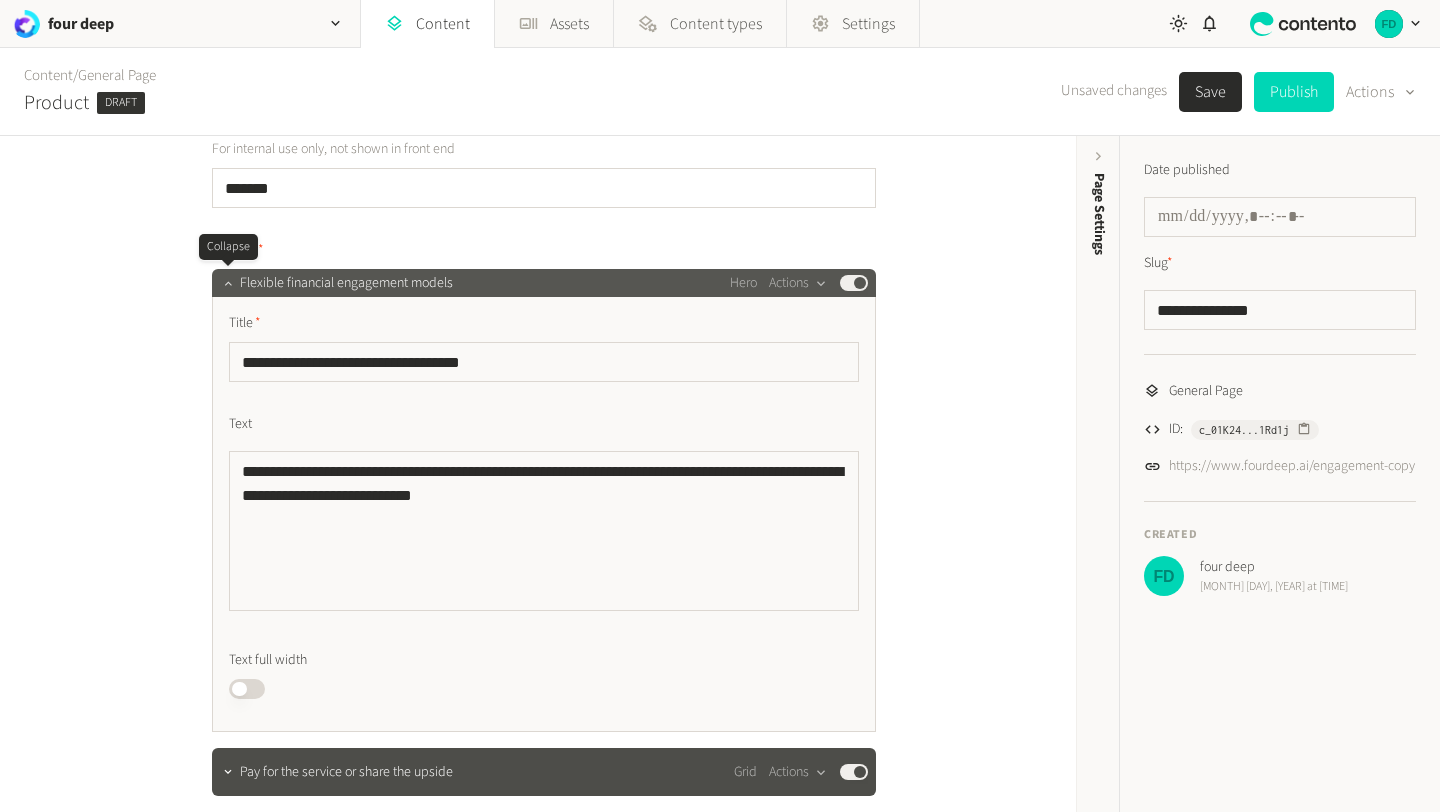 click 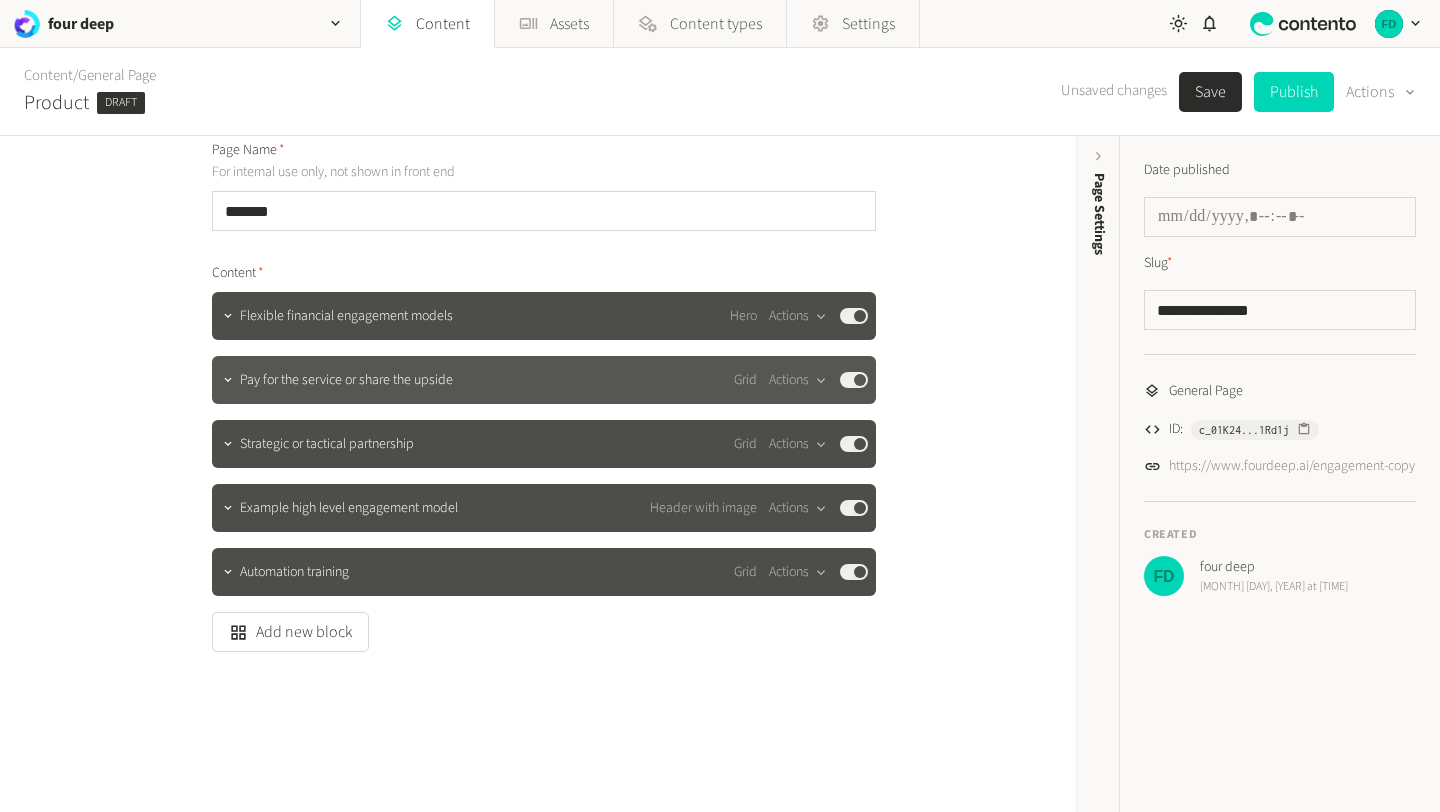 click on "Pay for the service or share the upside" 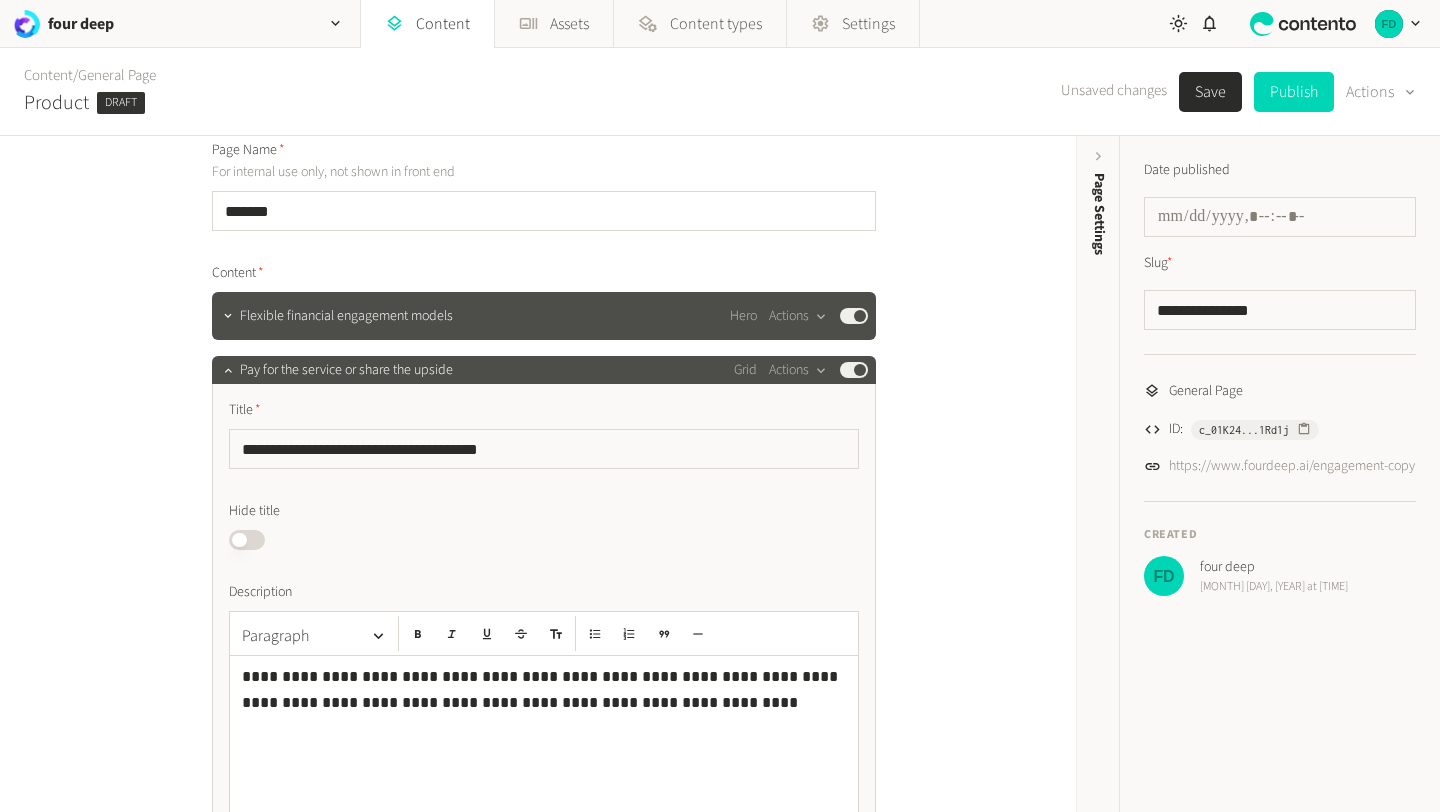 scroll, scrollTop: 174, scrollLeft: 0, axis: vertical 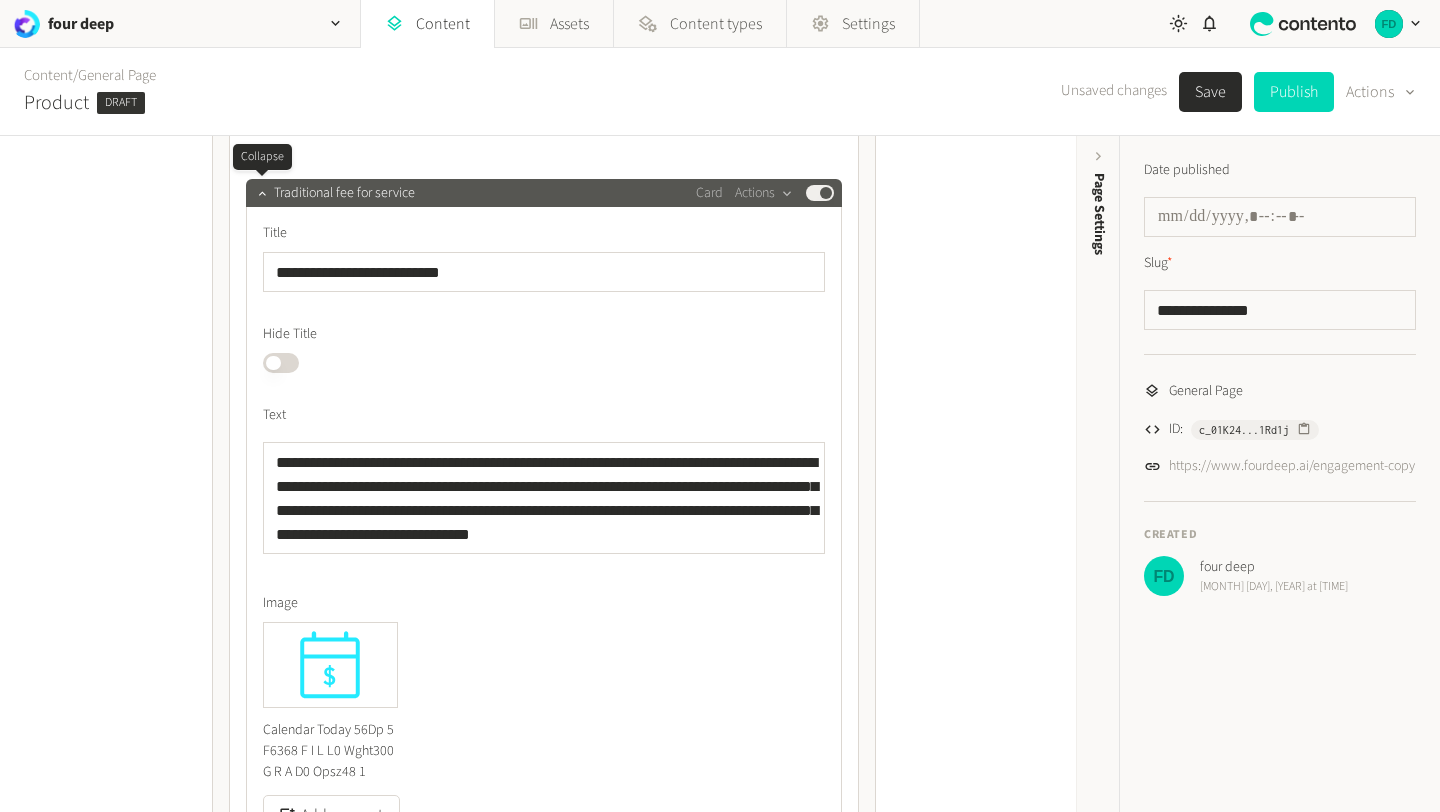 click 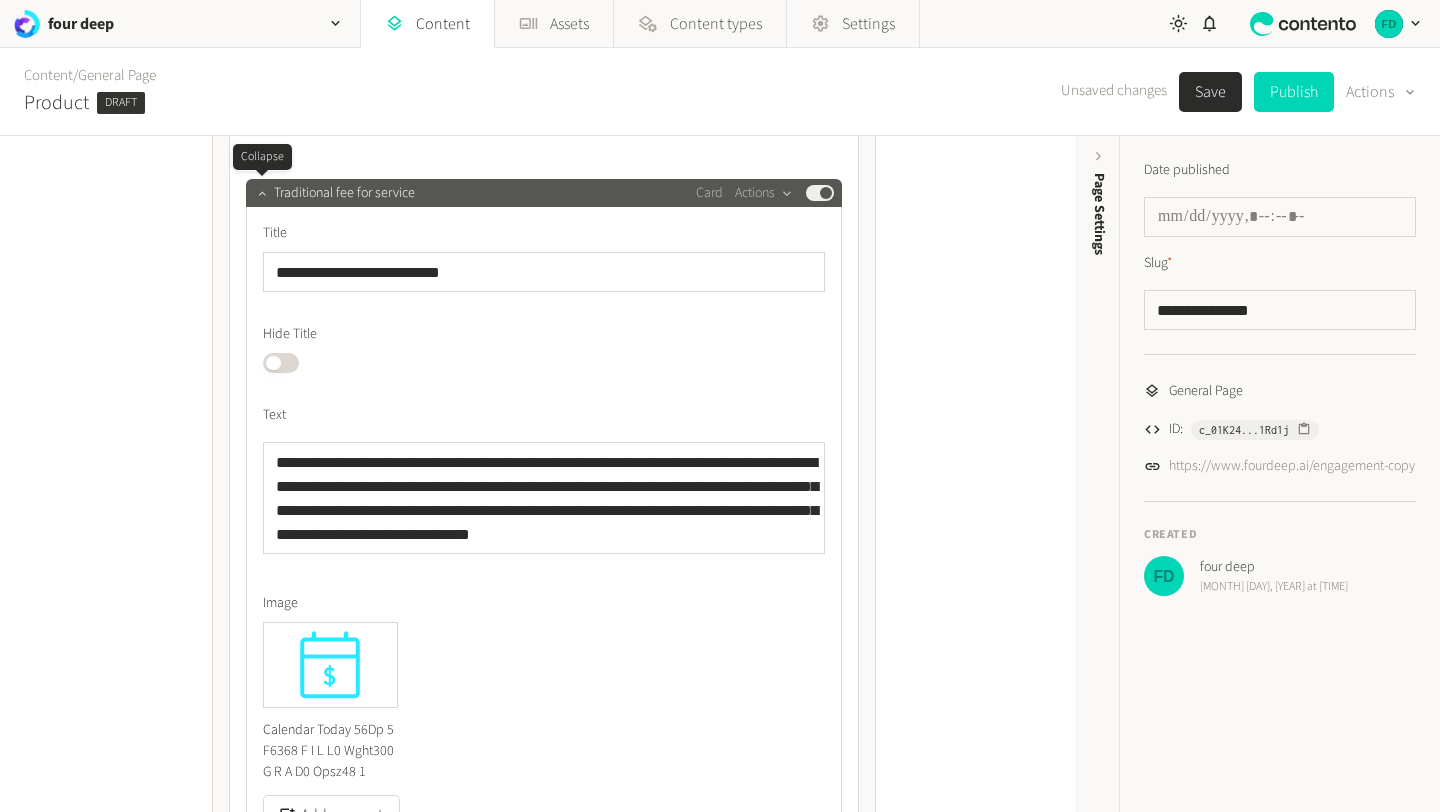 click 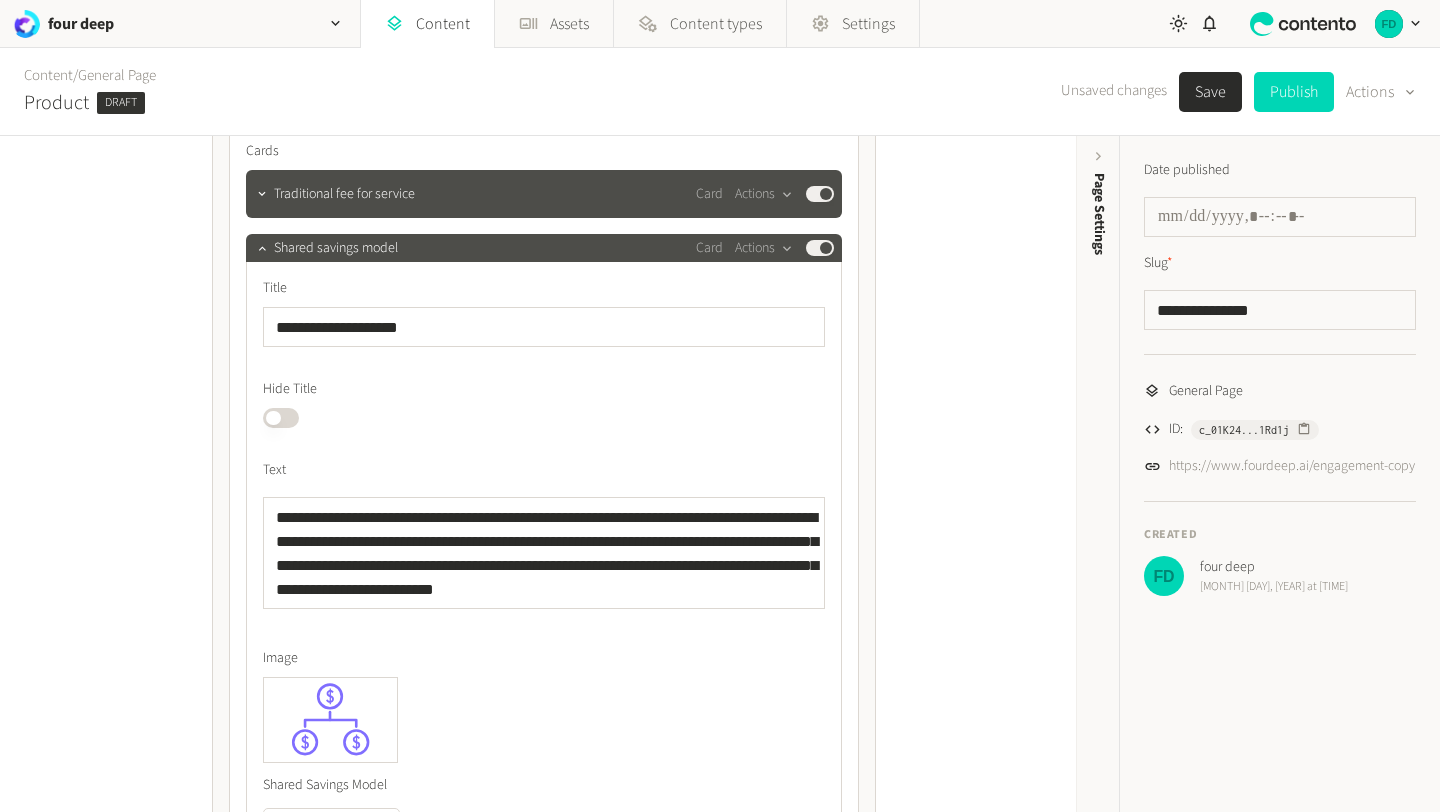 scroll, scrollTop: 1220, scrollLeft: 0, axis: vertical 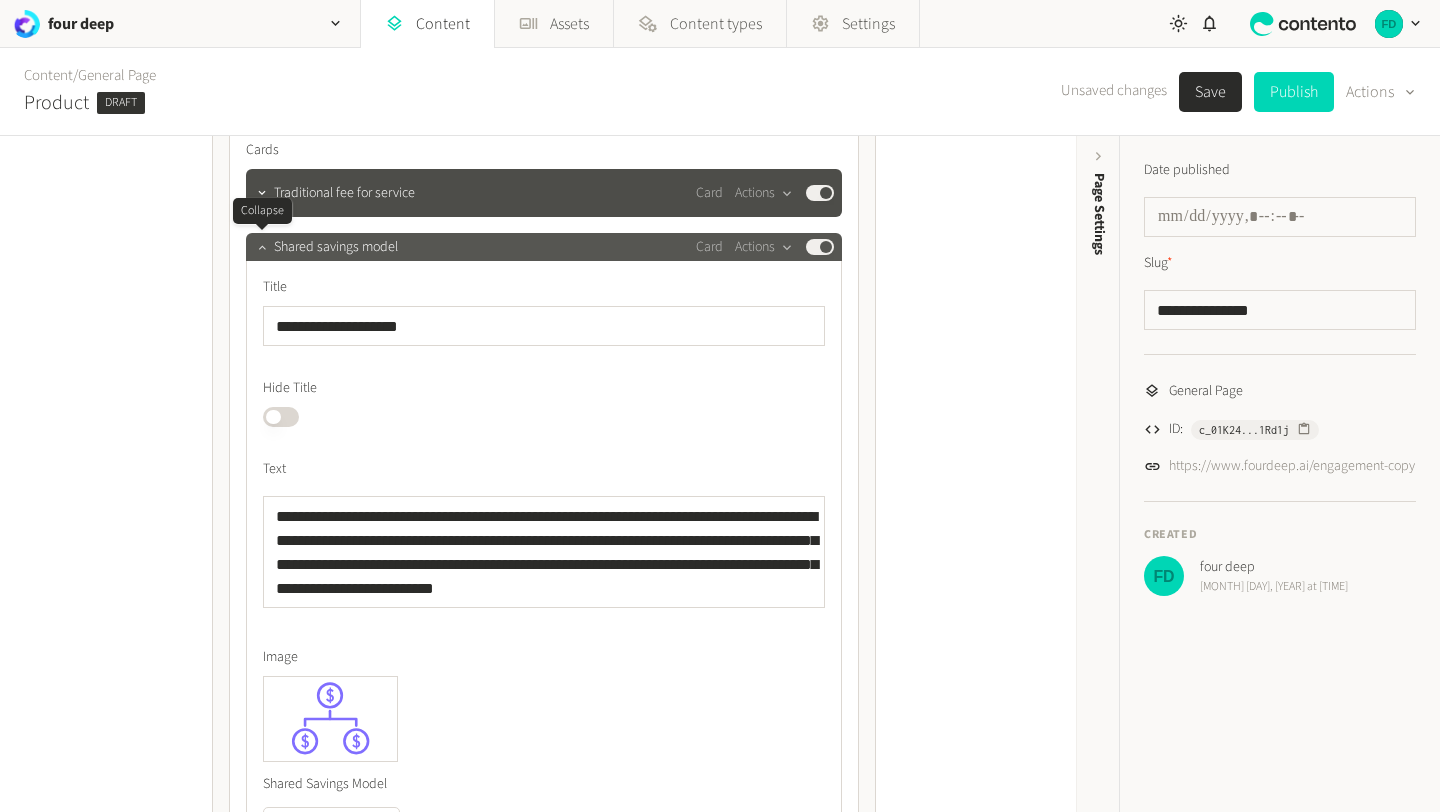 click 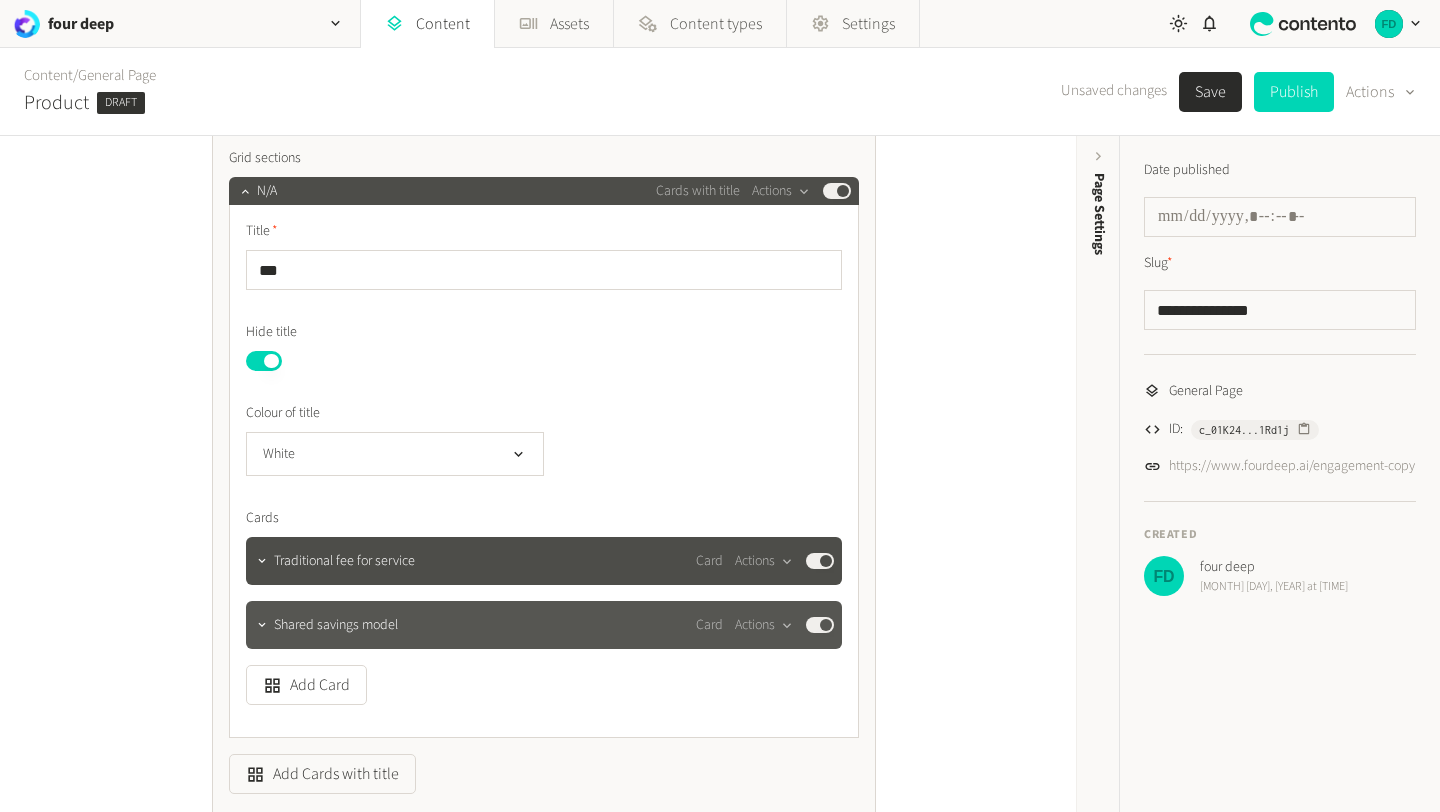 scroll, scrollTop: 851, scrollLeft: 0, axis: vertical 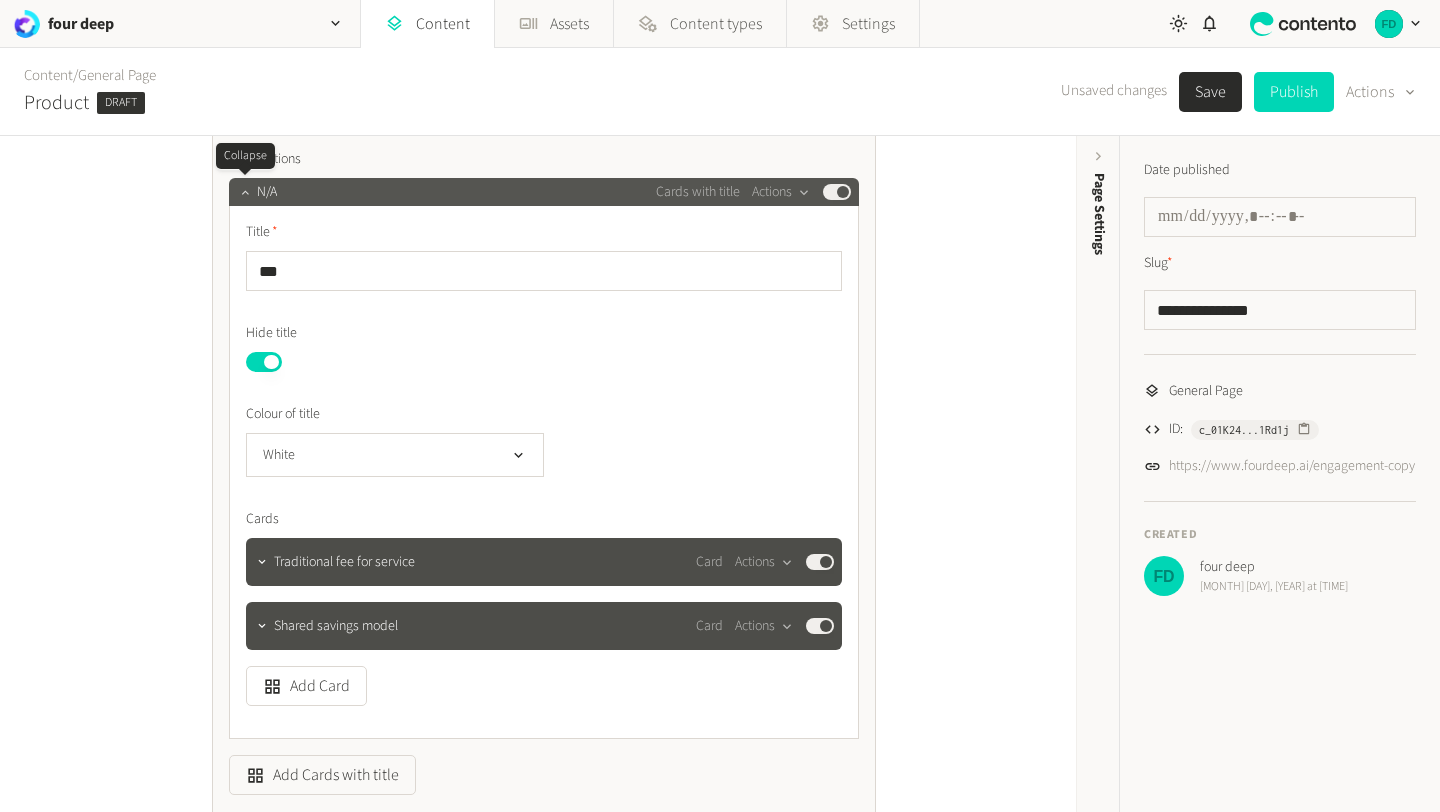 click 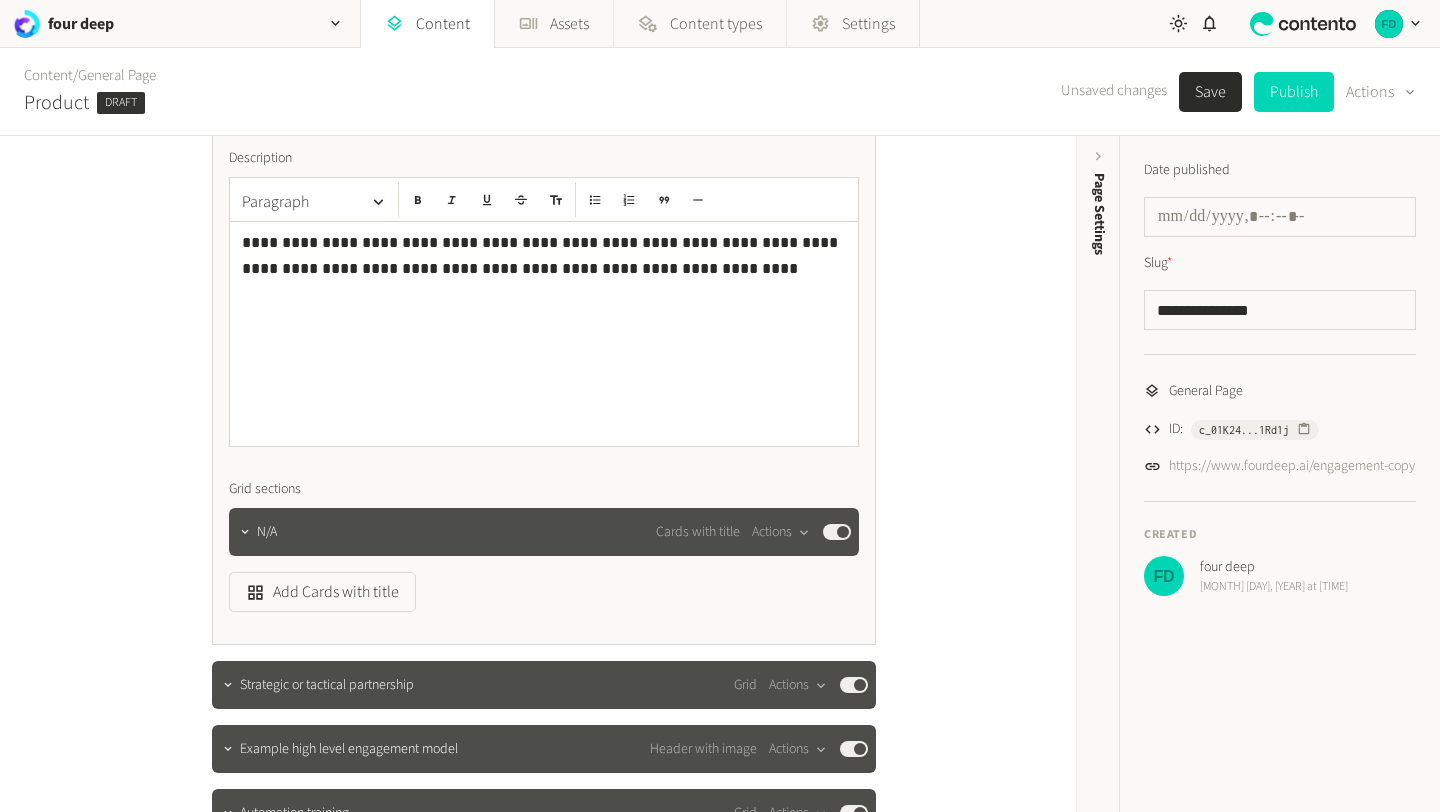 scroll, scrollTop: 526, scrollLeft: 0, axis: vertical 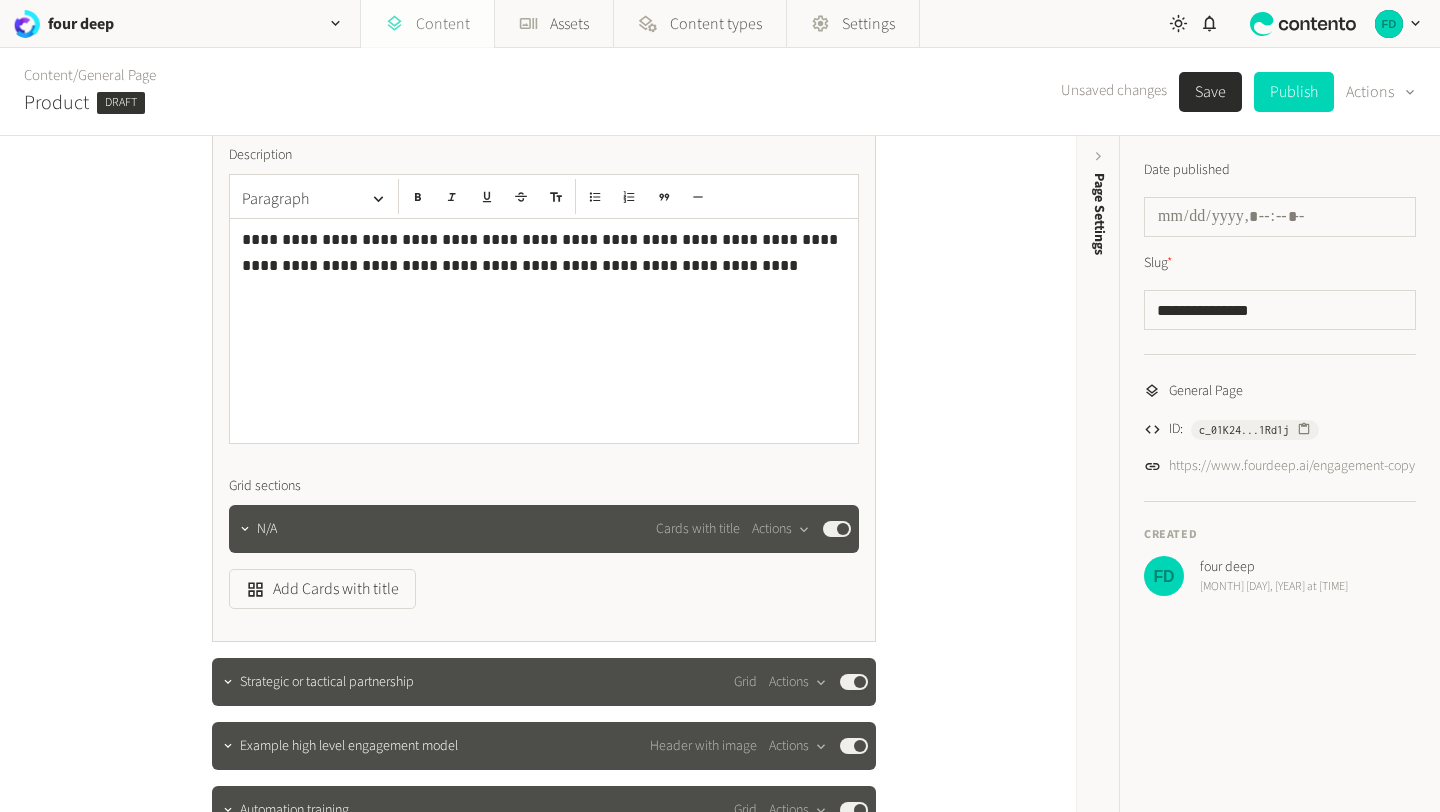 click on "Content" 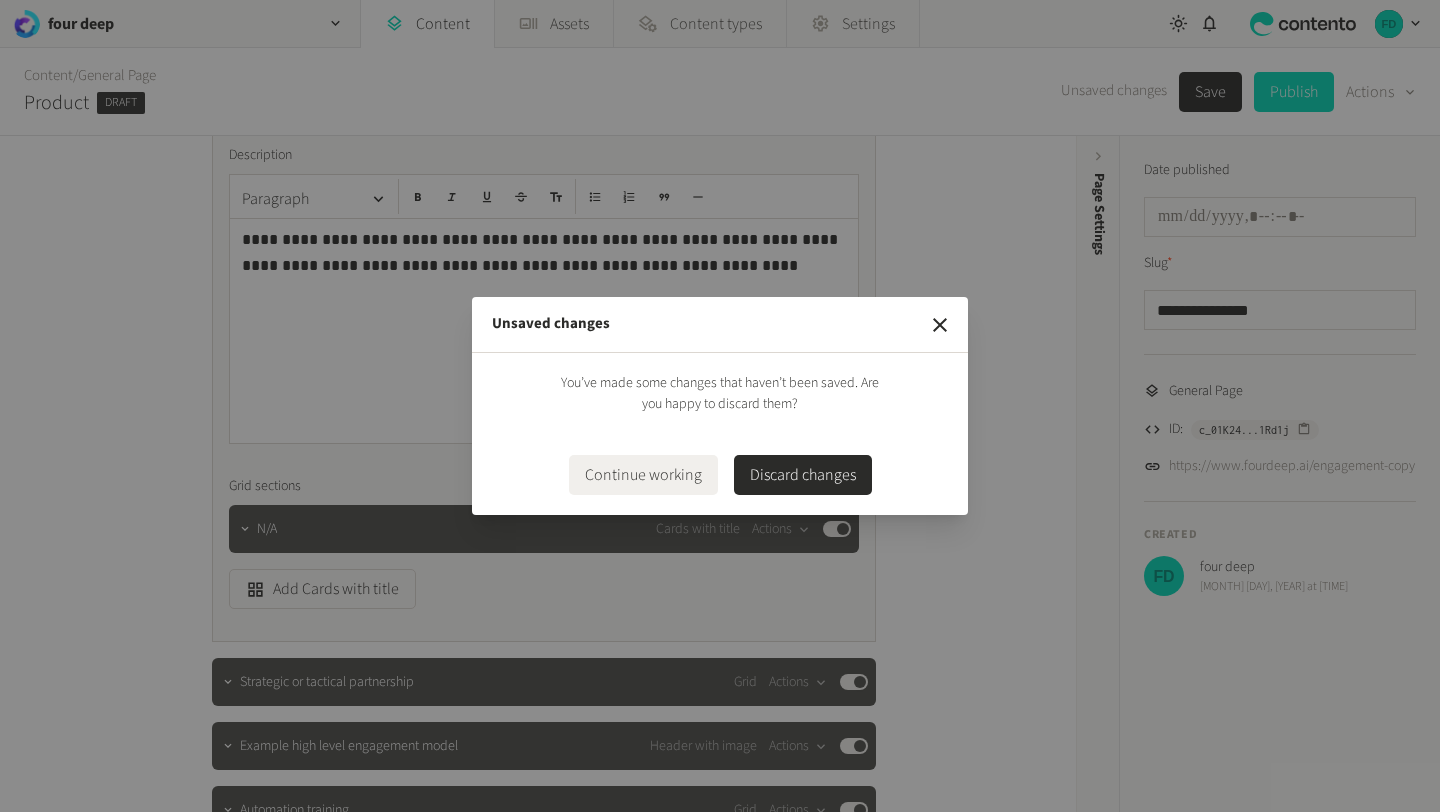click on "Continue working" at bounding box center (643, 475) 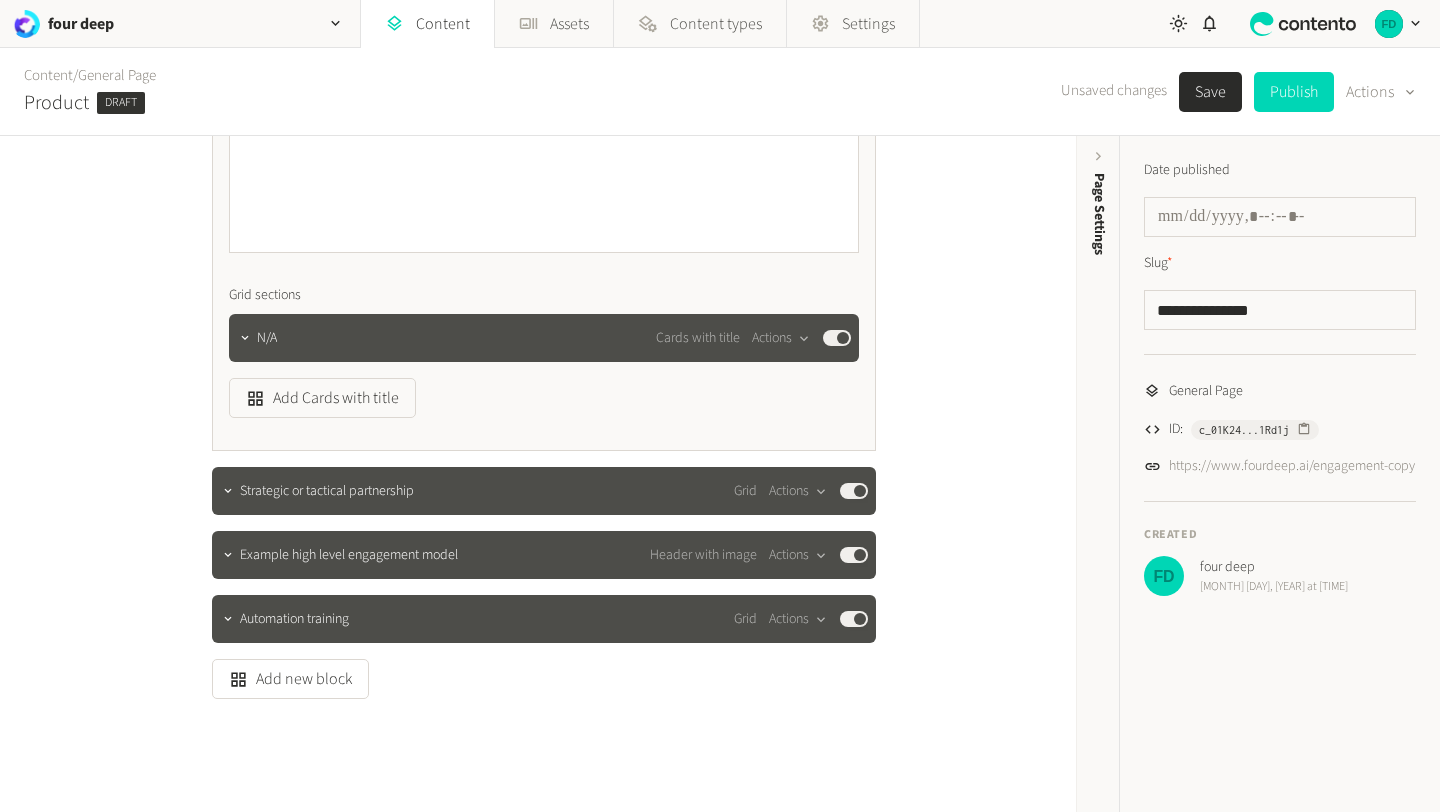 scroll, scrollTop: 762, scrollLeft: 0, axis: vertical 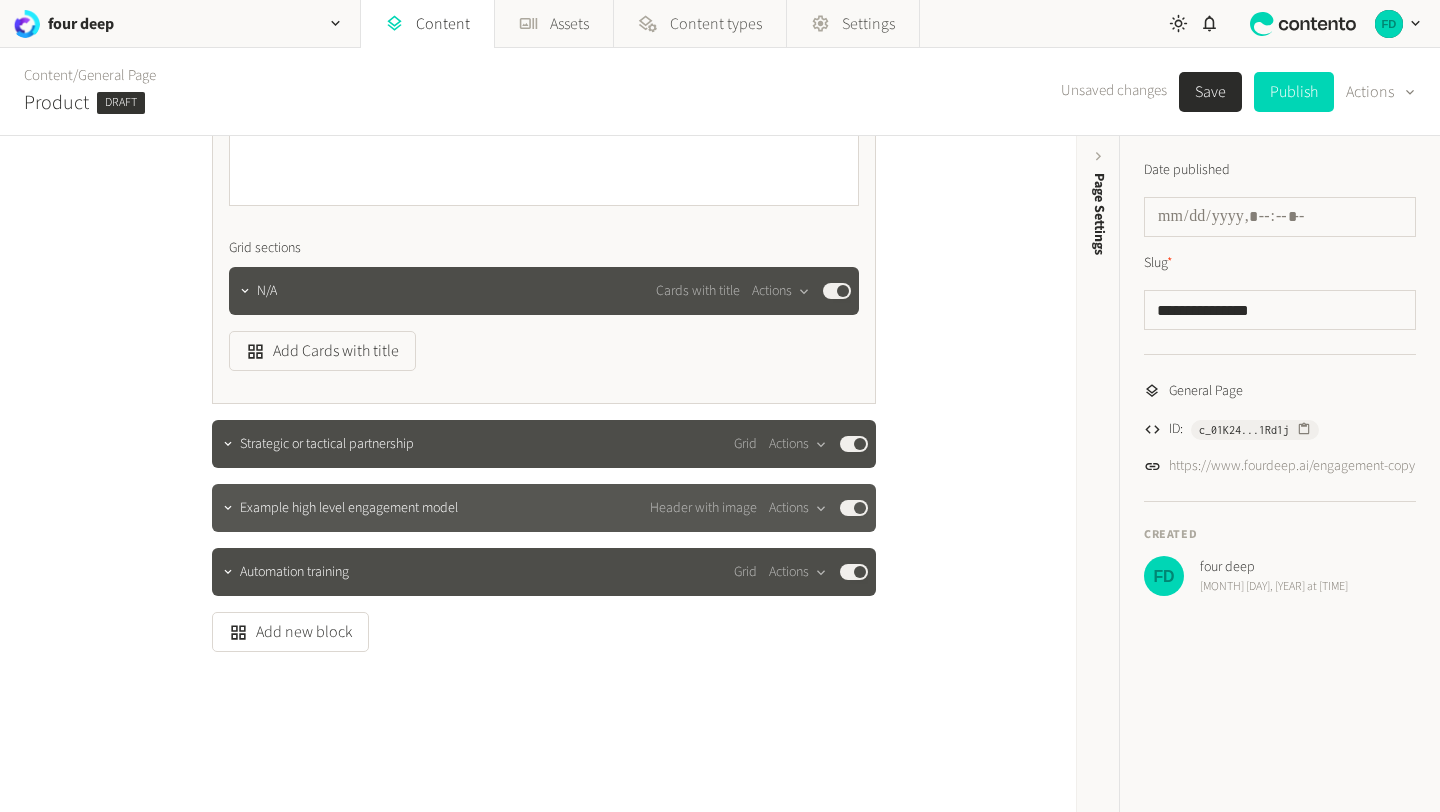 click on "Example high level engagement model" 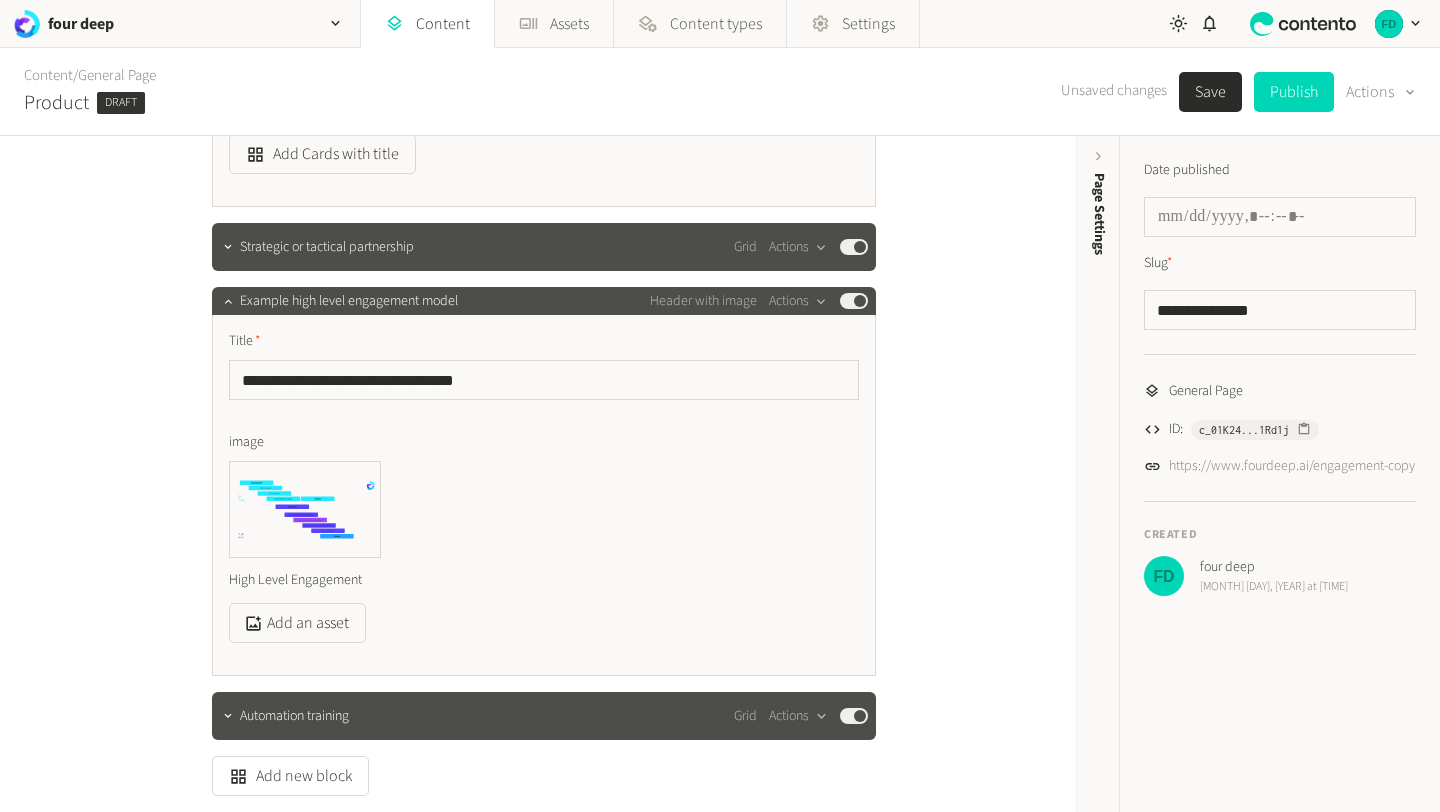 scroll, scrollTop: 977, scrollLeft: 0, axis: vertical 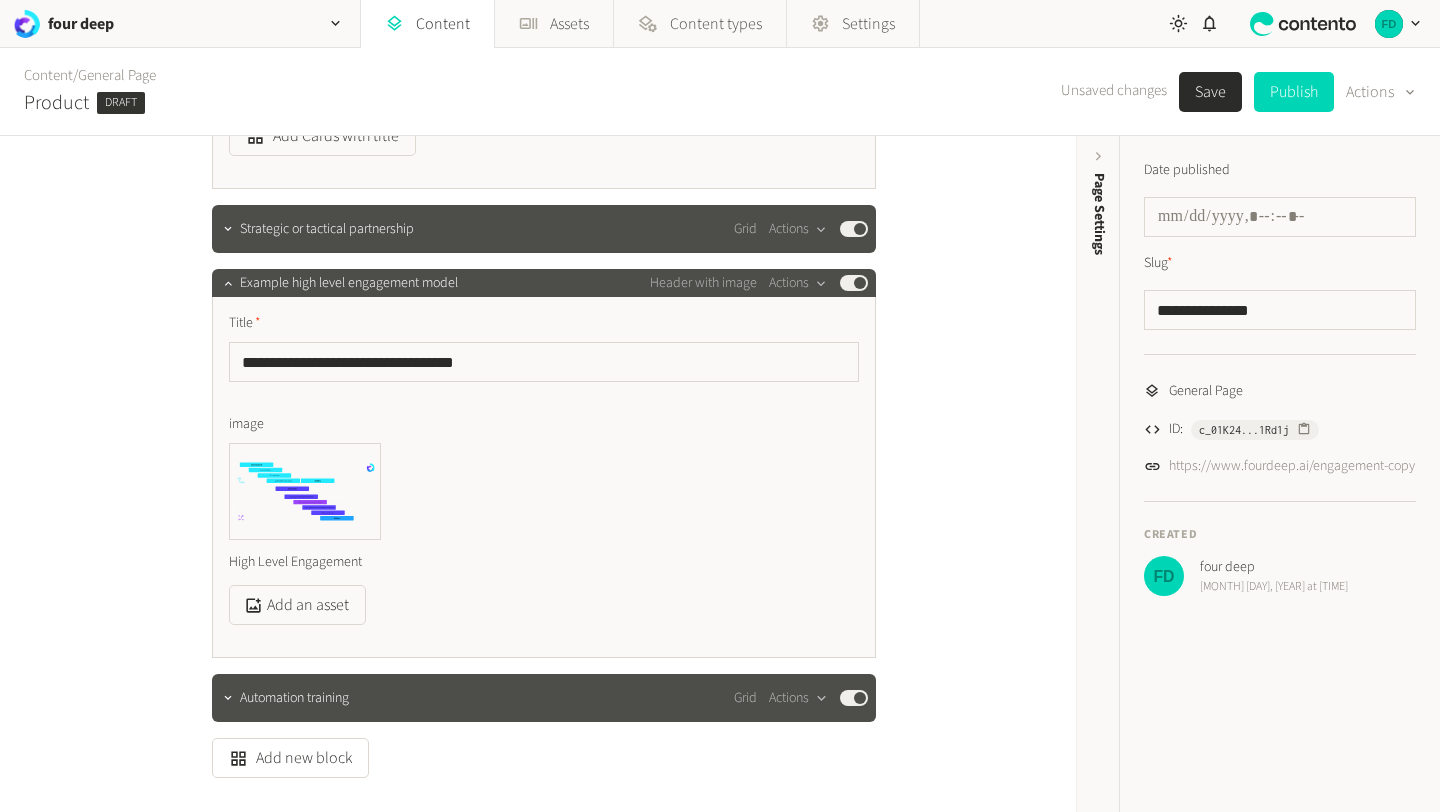 click on "Save" 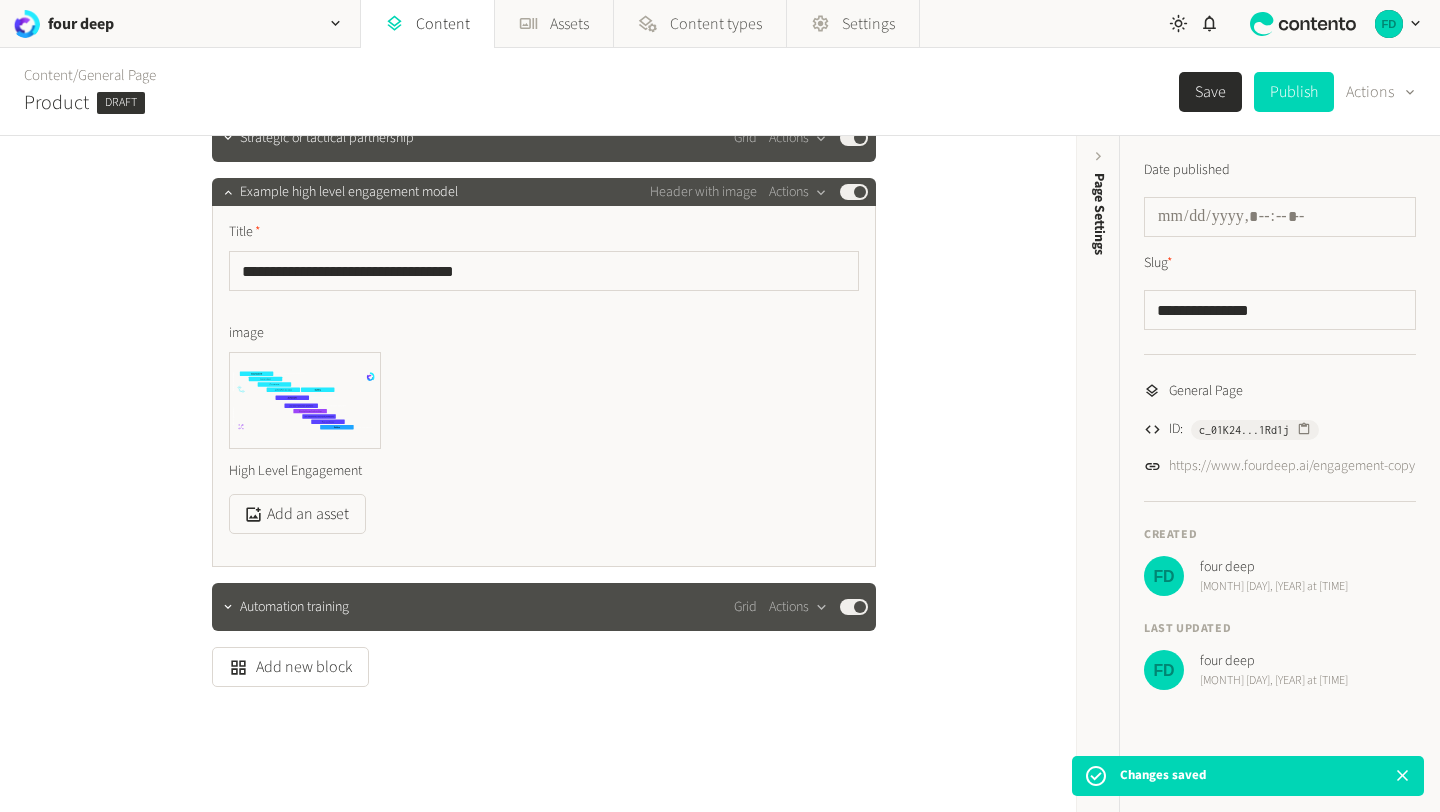 scroll, scrollTop: 1091, scrollLeft: 0, axis: vertical 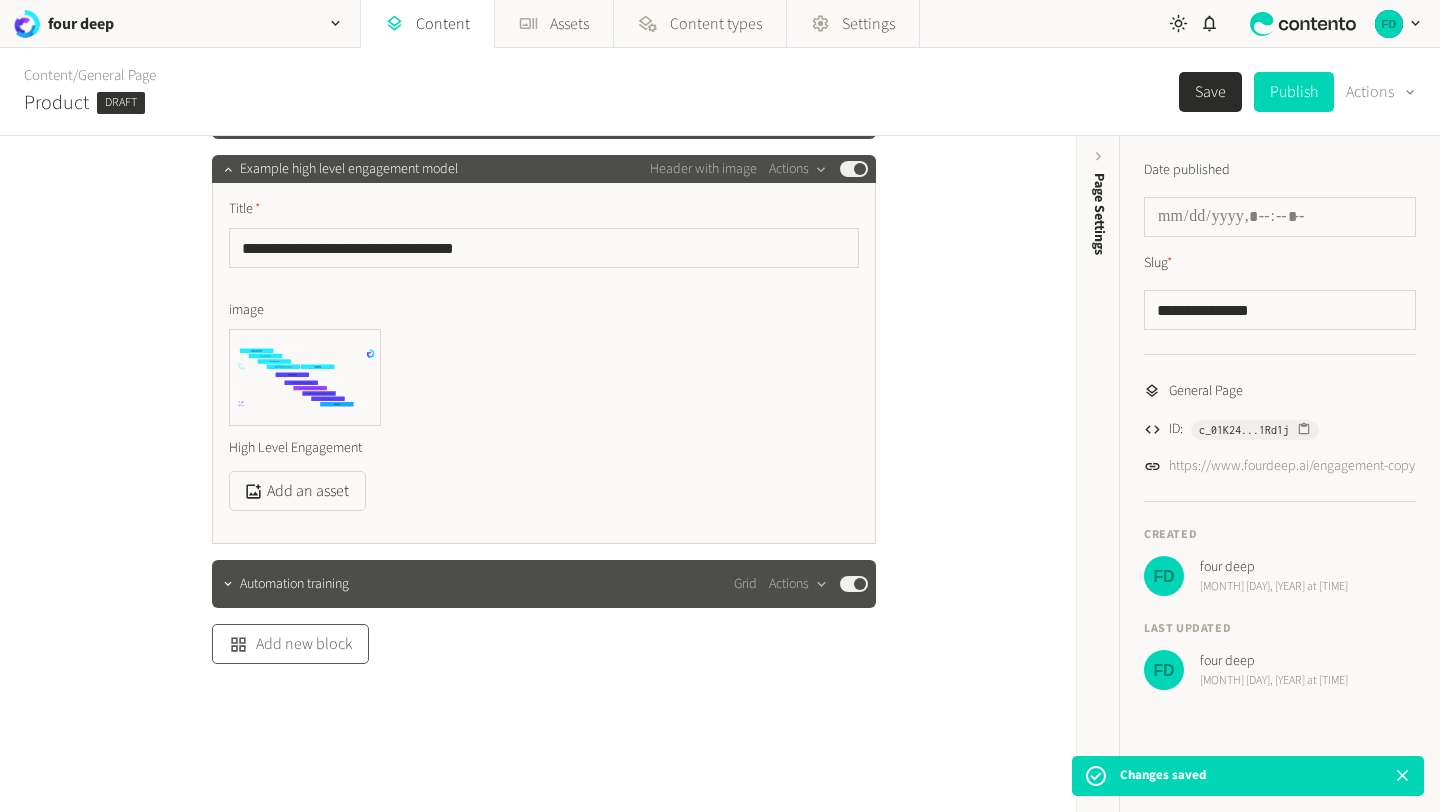 click on "Add new block" 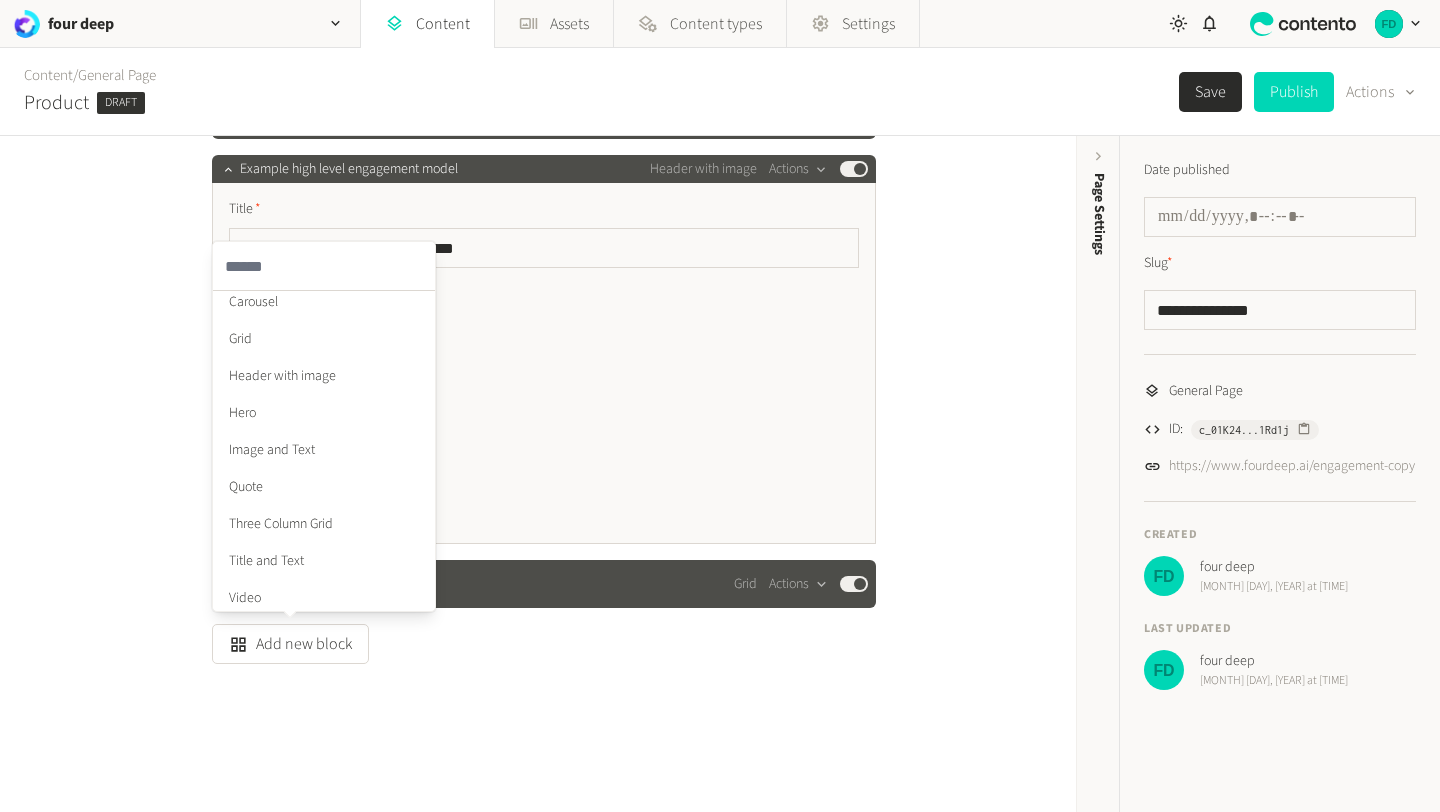 scroll, scrollTop: 50, scrollLeft: 0, axis: vertical 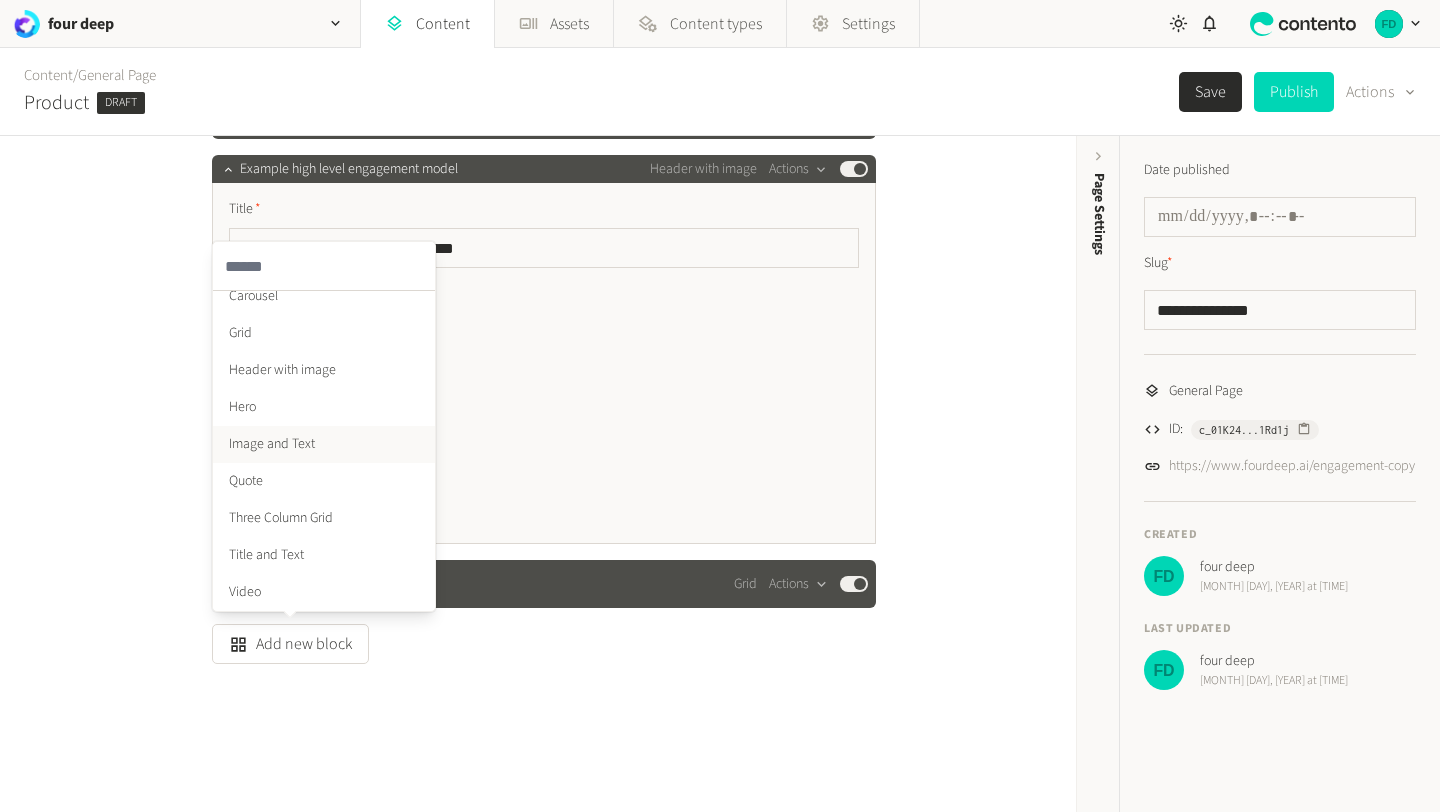 click on "Image and Text" 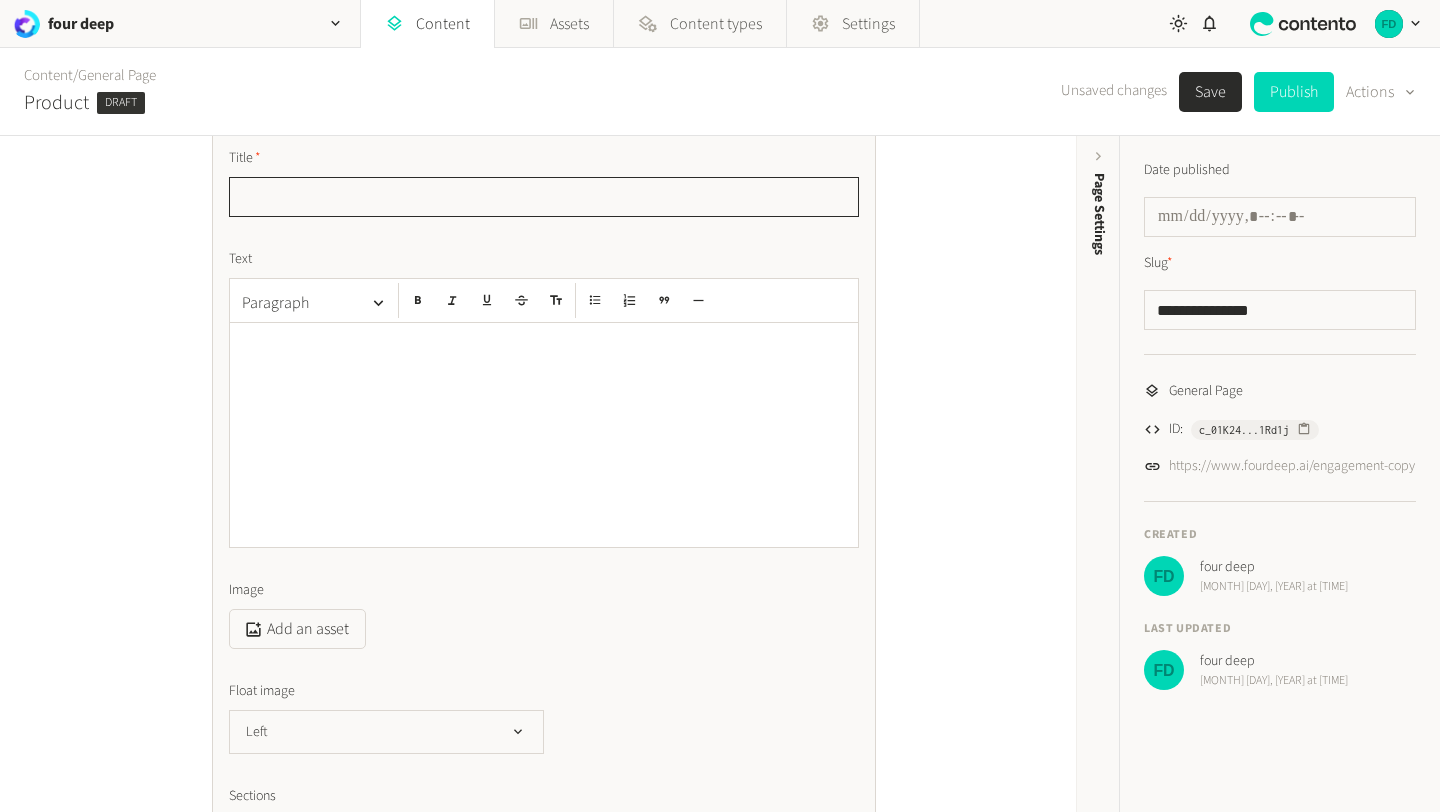 scroll, scrollTop: 1633, scrollLeft: 0, axis: vertical 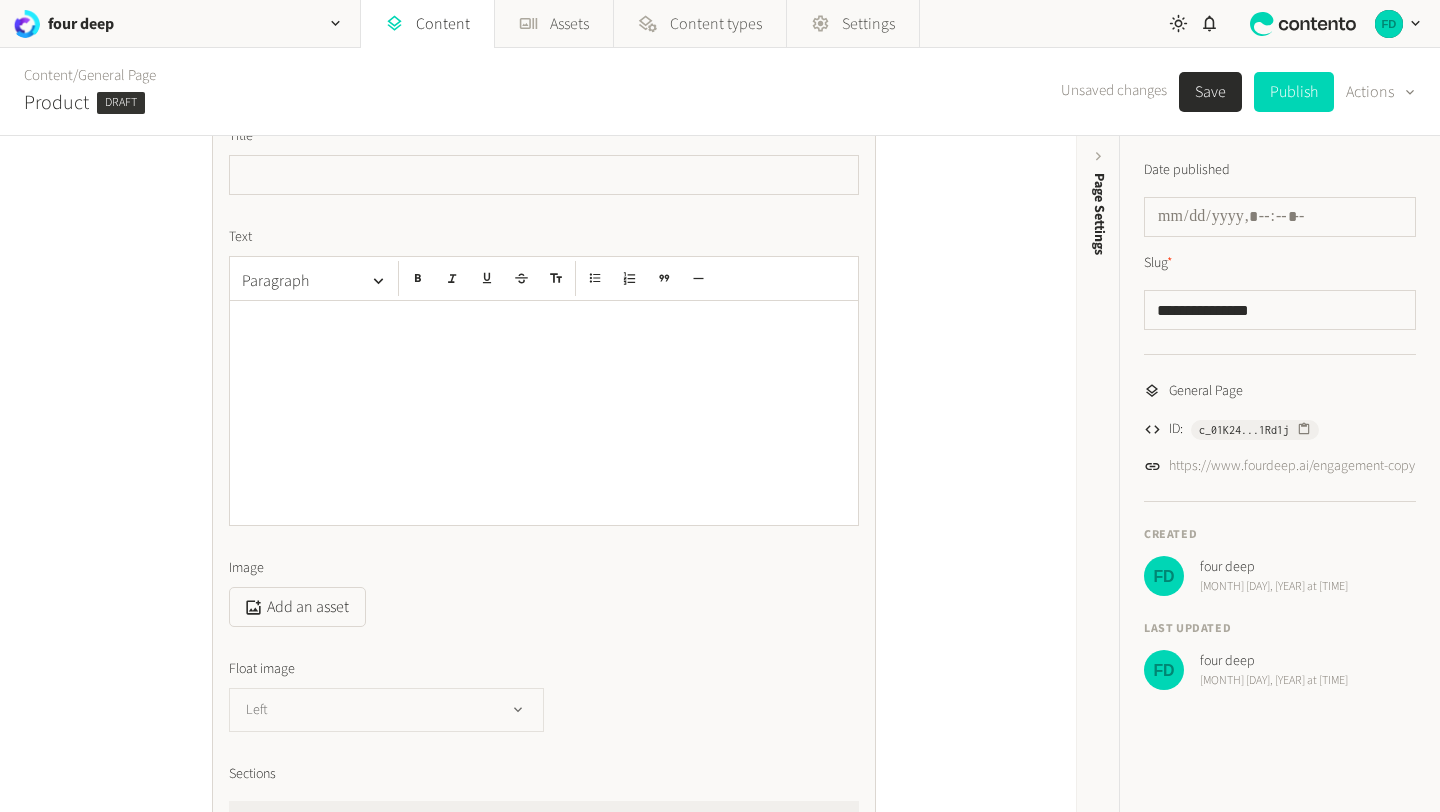 click on "Left" 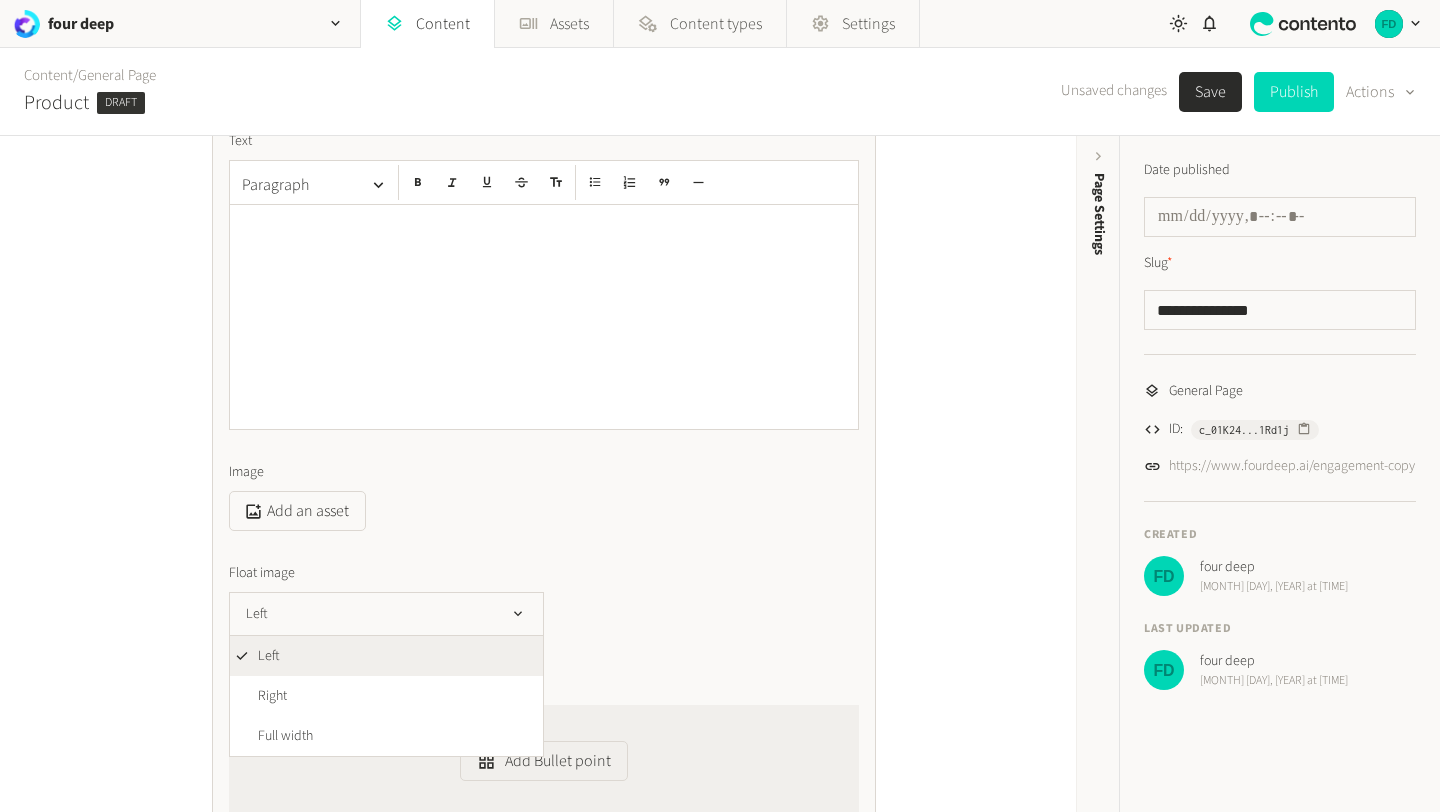 scroll, scrollTop: 1730, scrollLeft: 0, axis: vertical 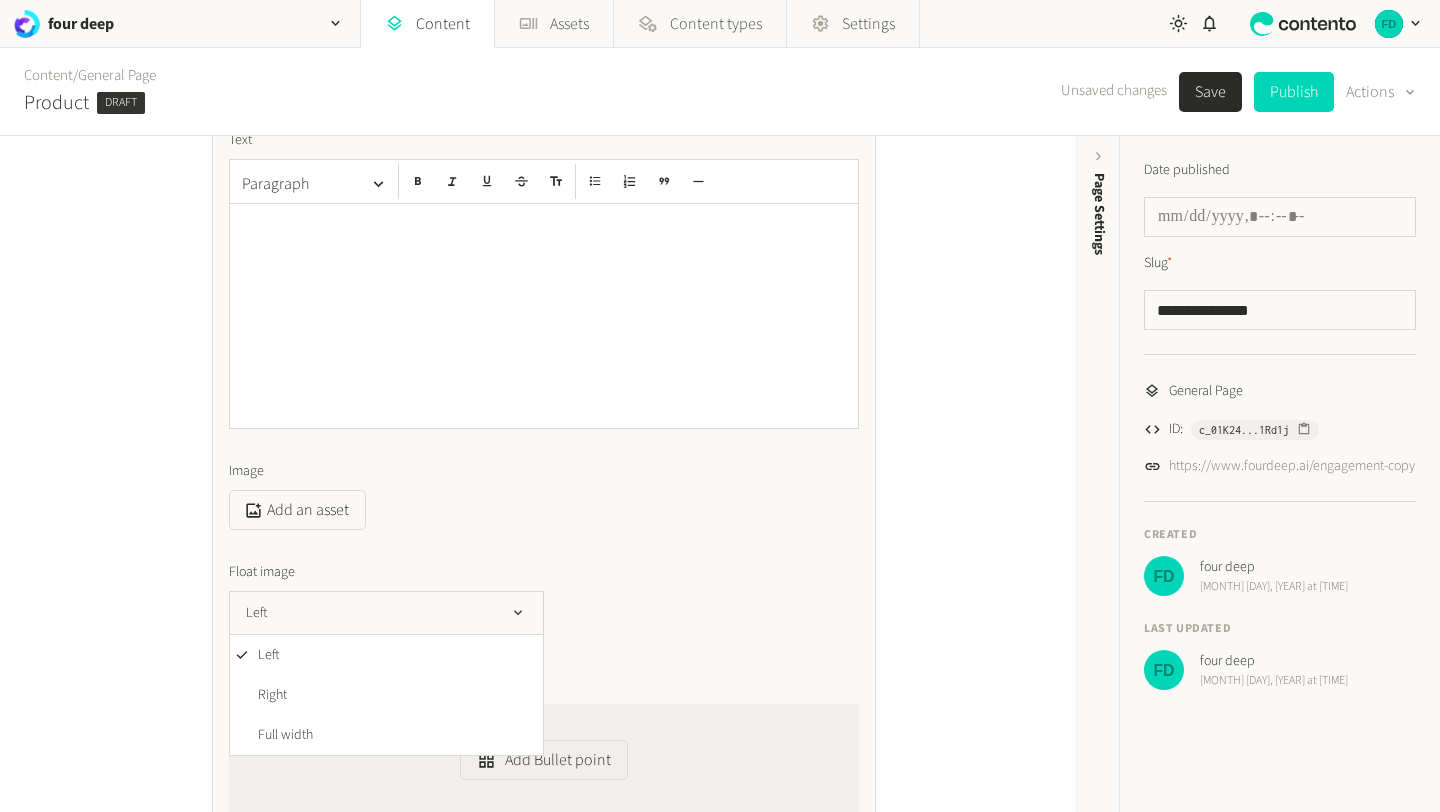 click on "Add an asset" 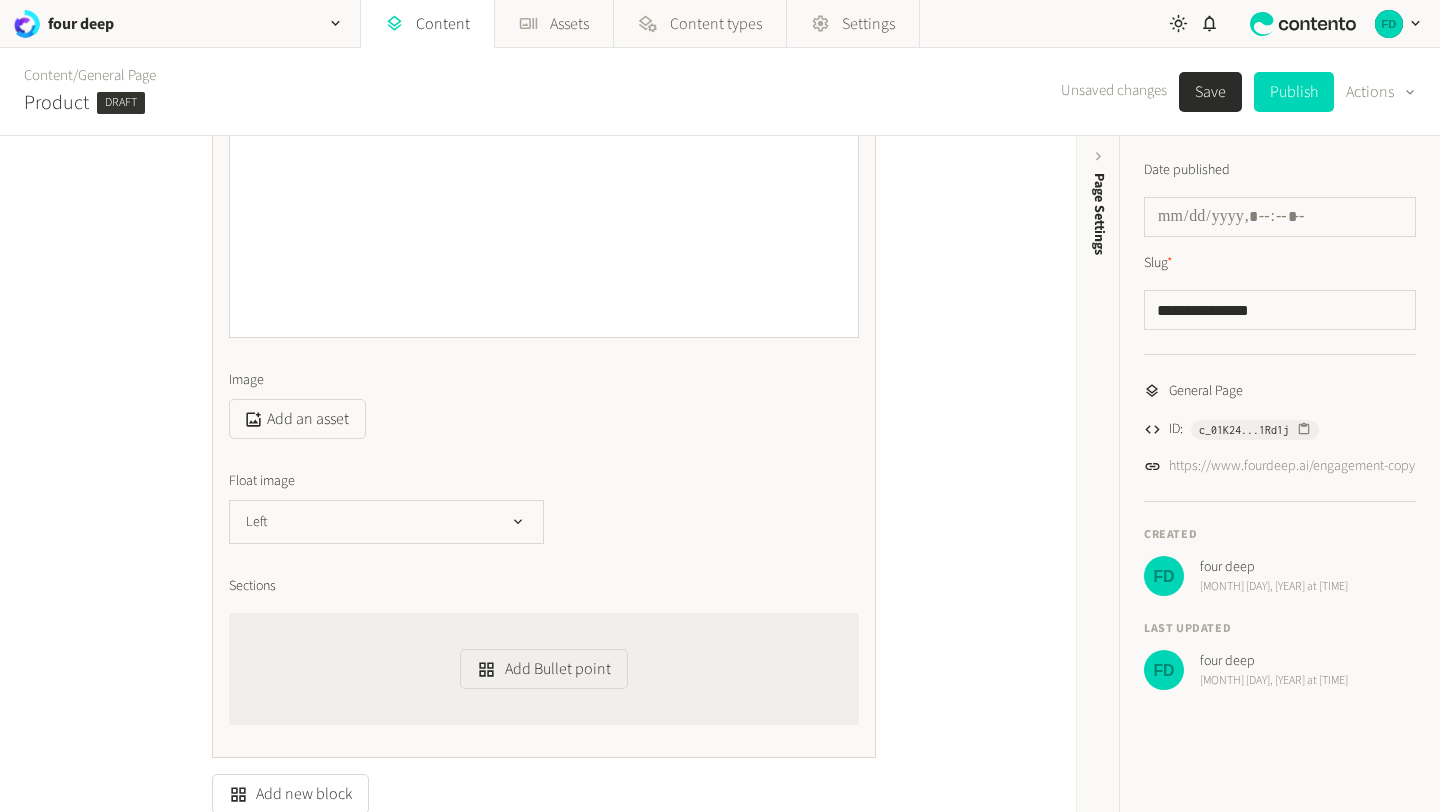 scroll, scrollTop: 1842, scrollLeft: 0, axis: vertical 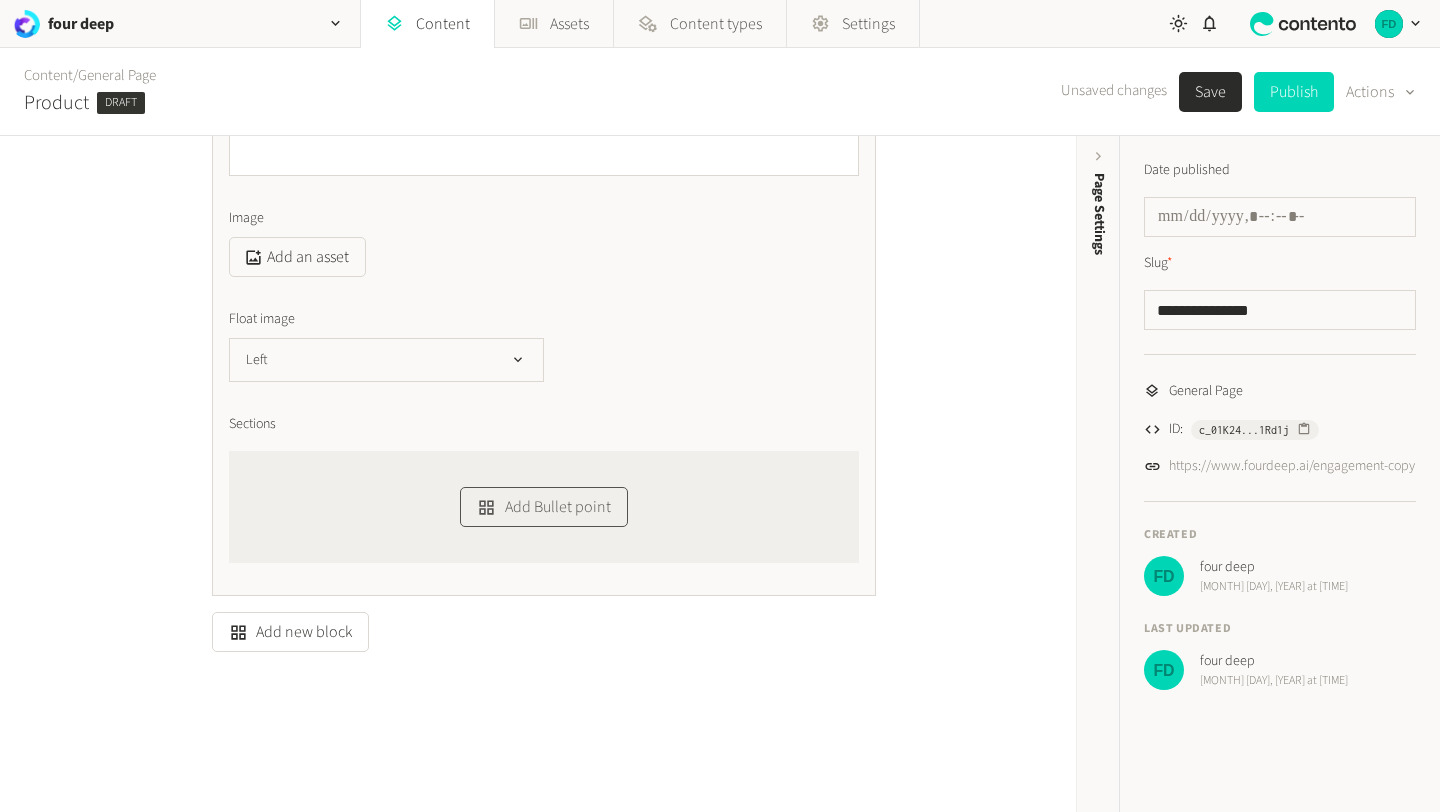 click on "Add Bullet point" 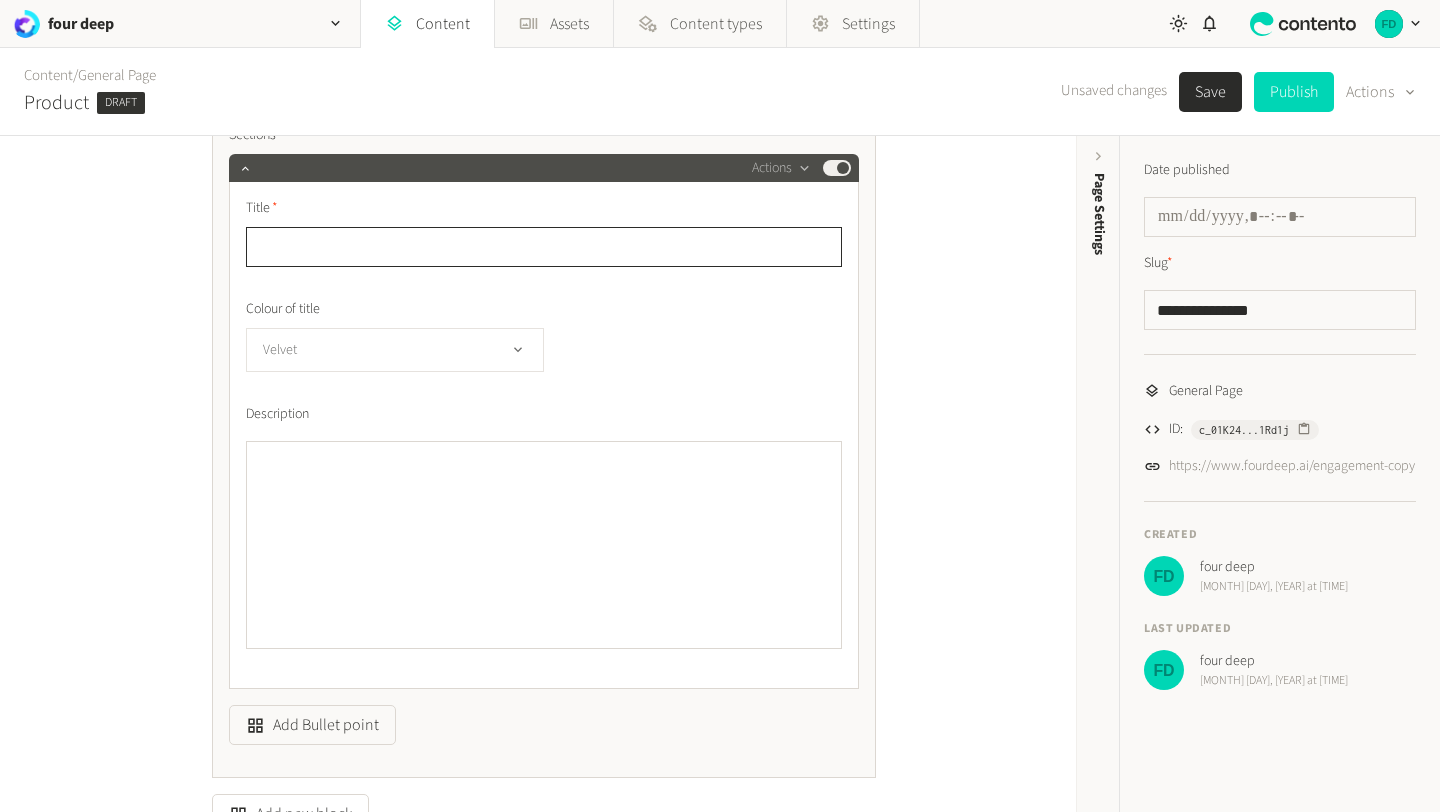 scroll, scrollTop: 2275, scrollLeft: 0, axis: vertical 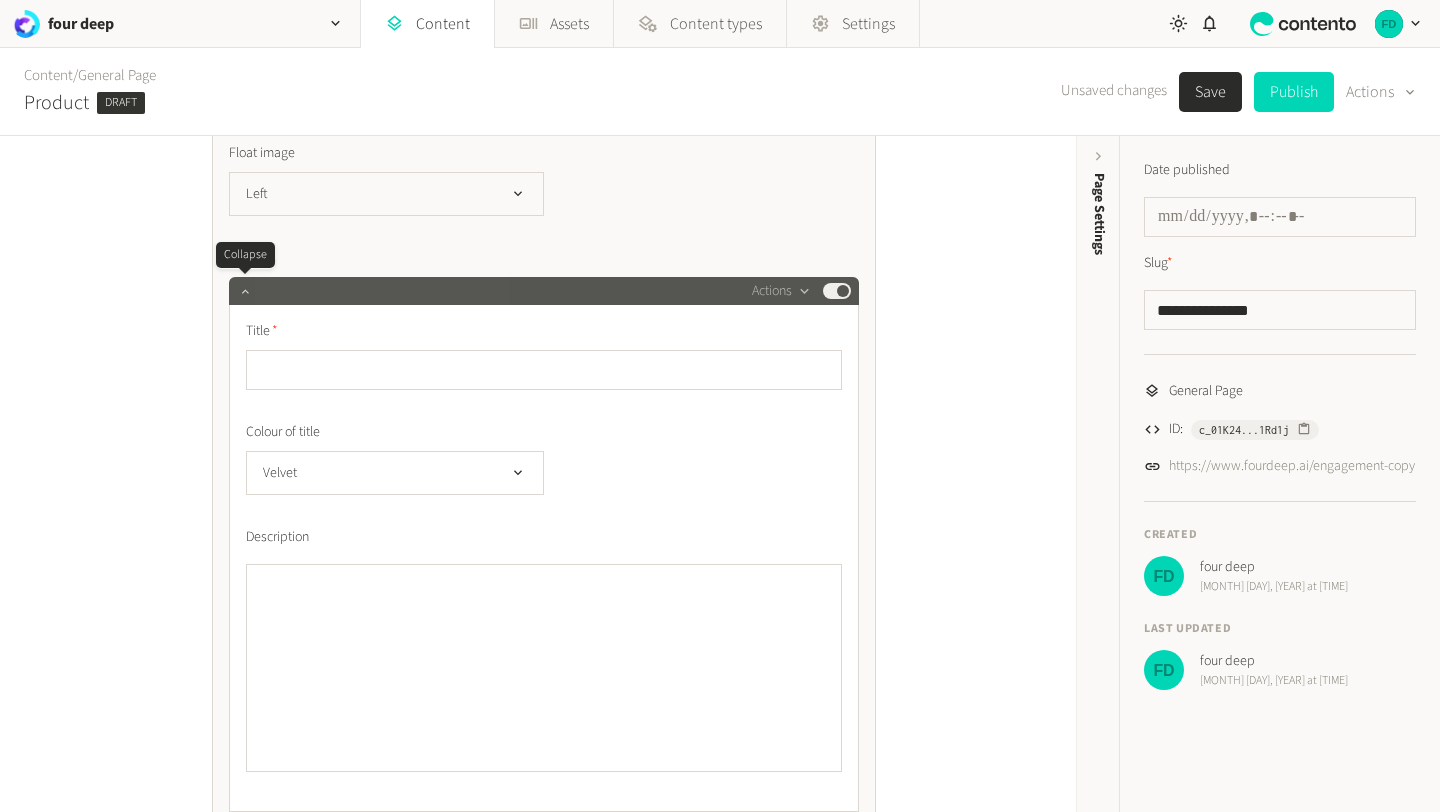 click 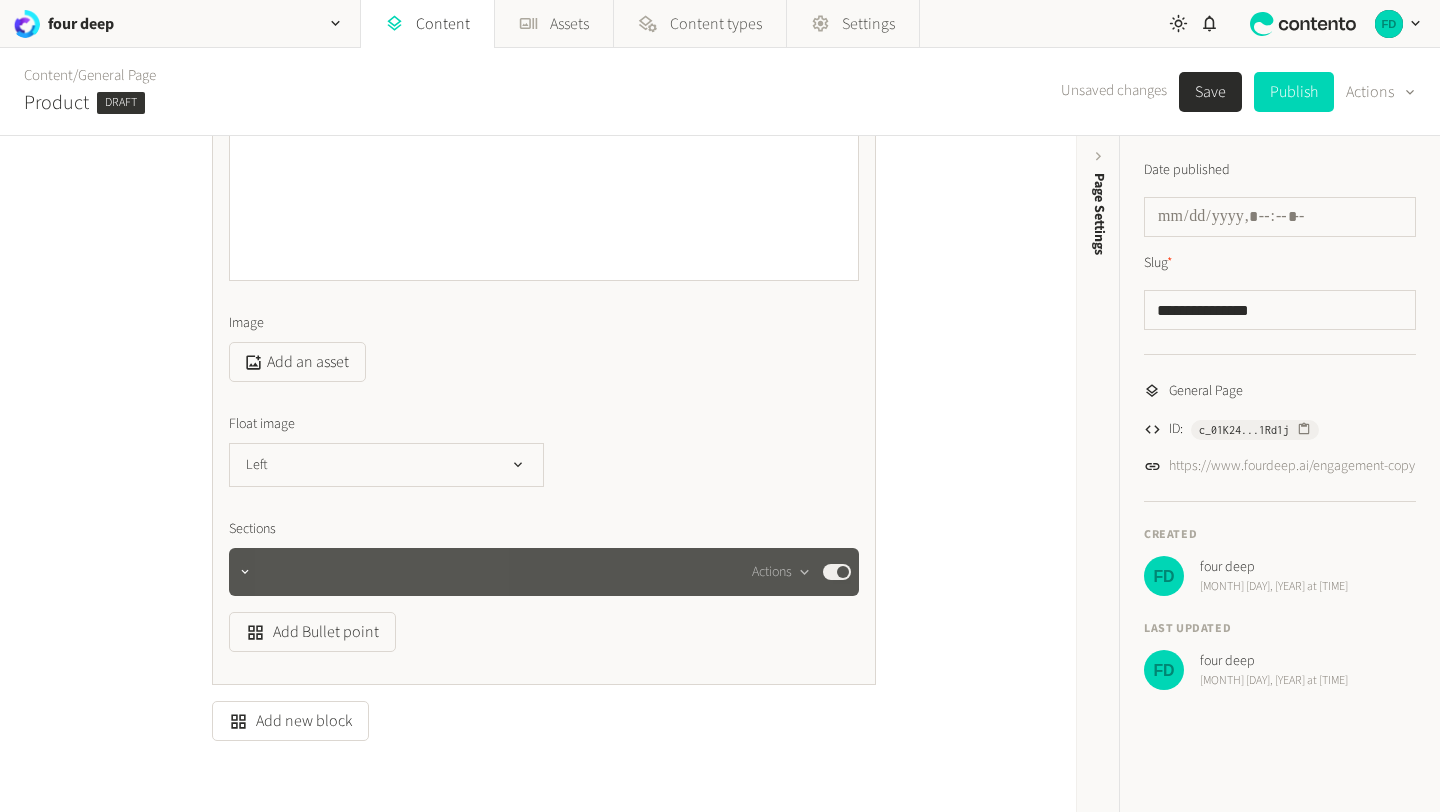 scroll, scrollTop: 1872, scrollLeft: 0, axis: vertical 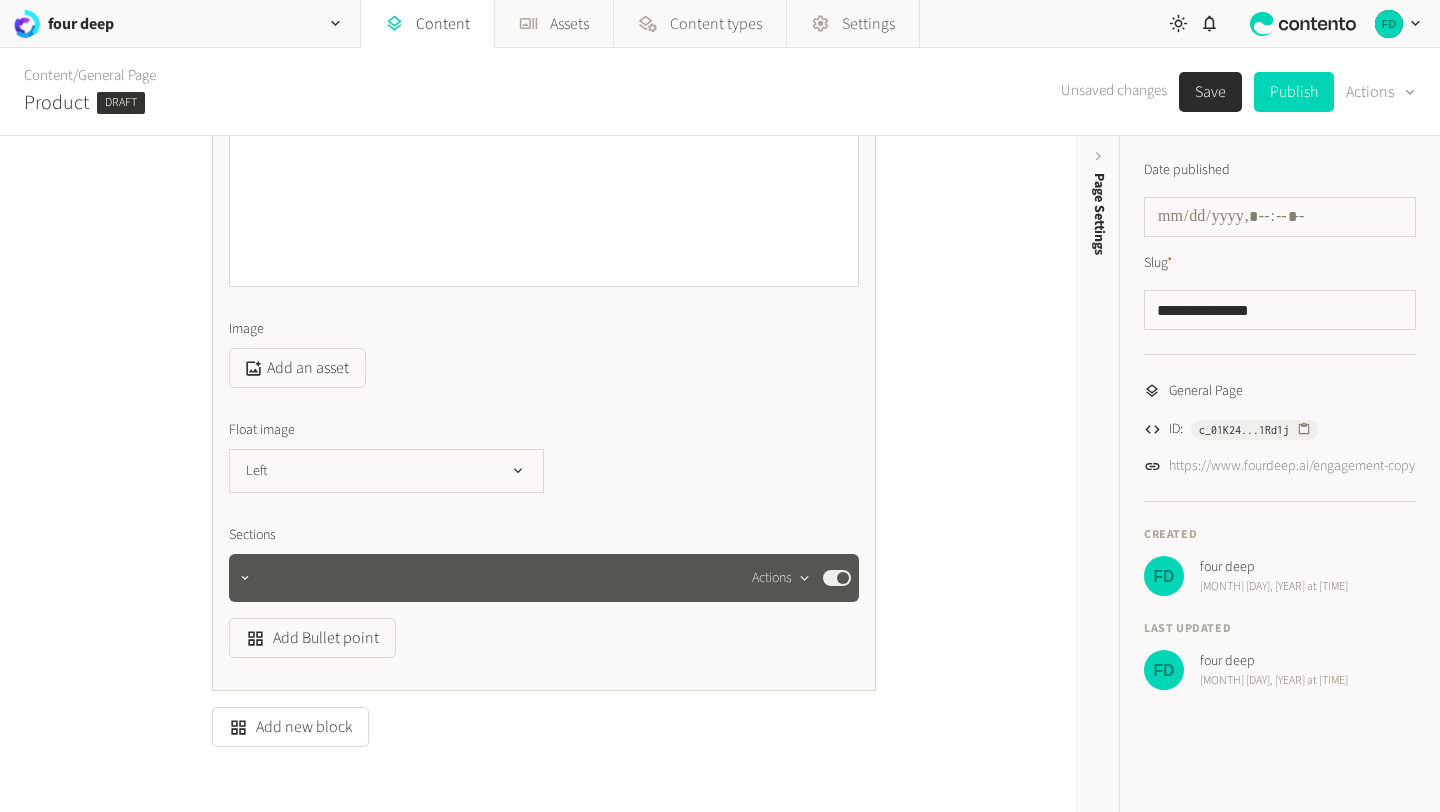 click 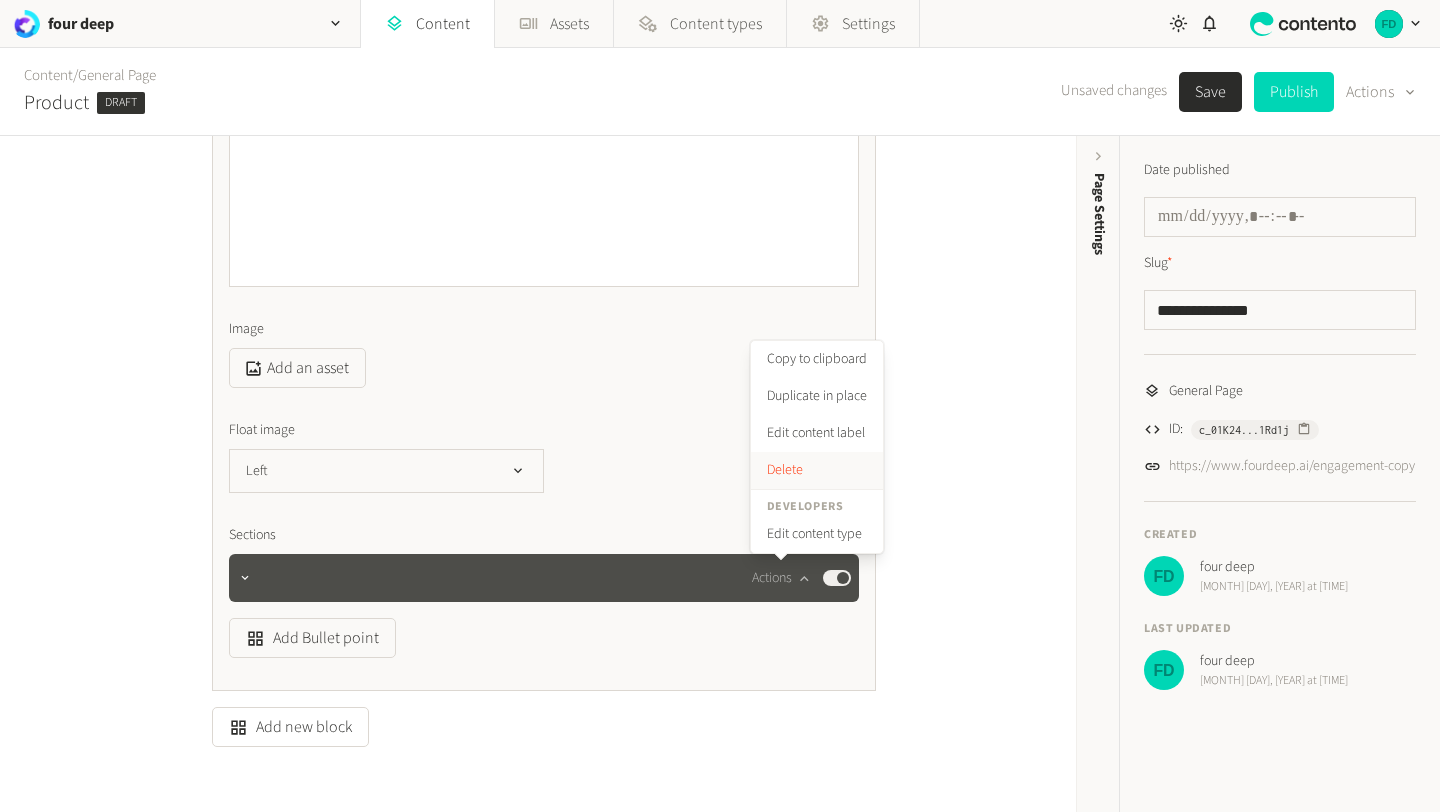click on "Delete" 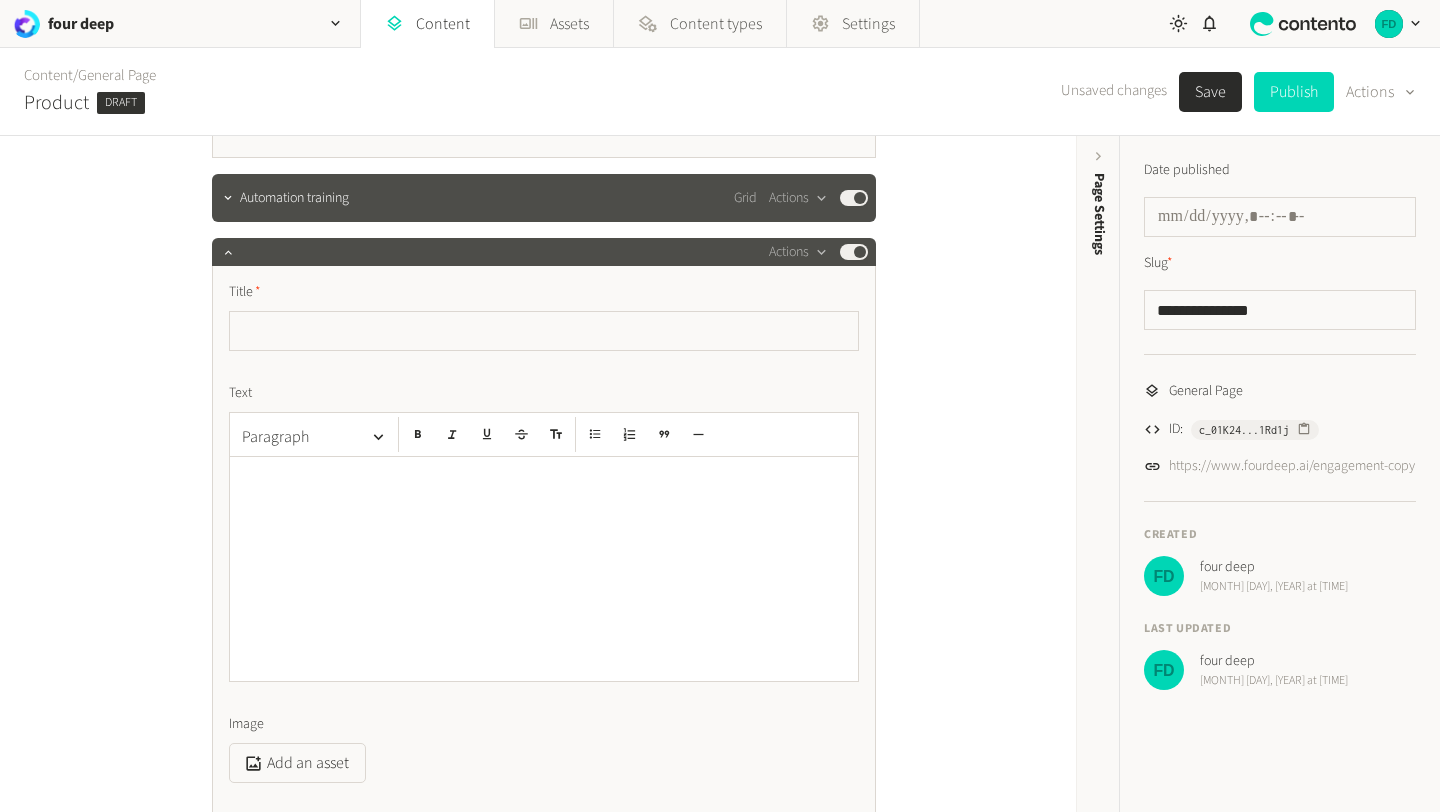 scroll, scrollTop: 1454, scrollLeft: 0, axis: vertical 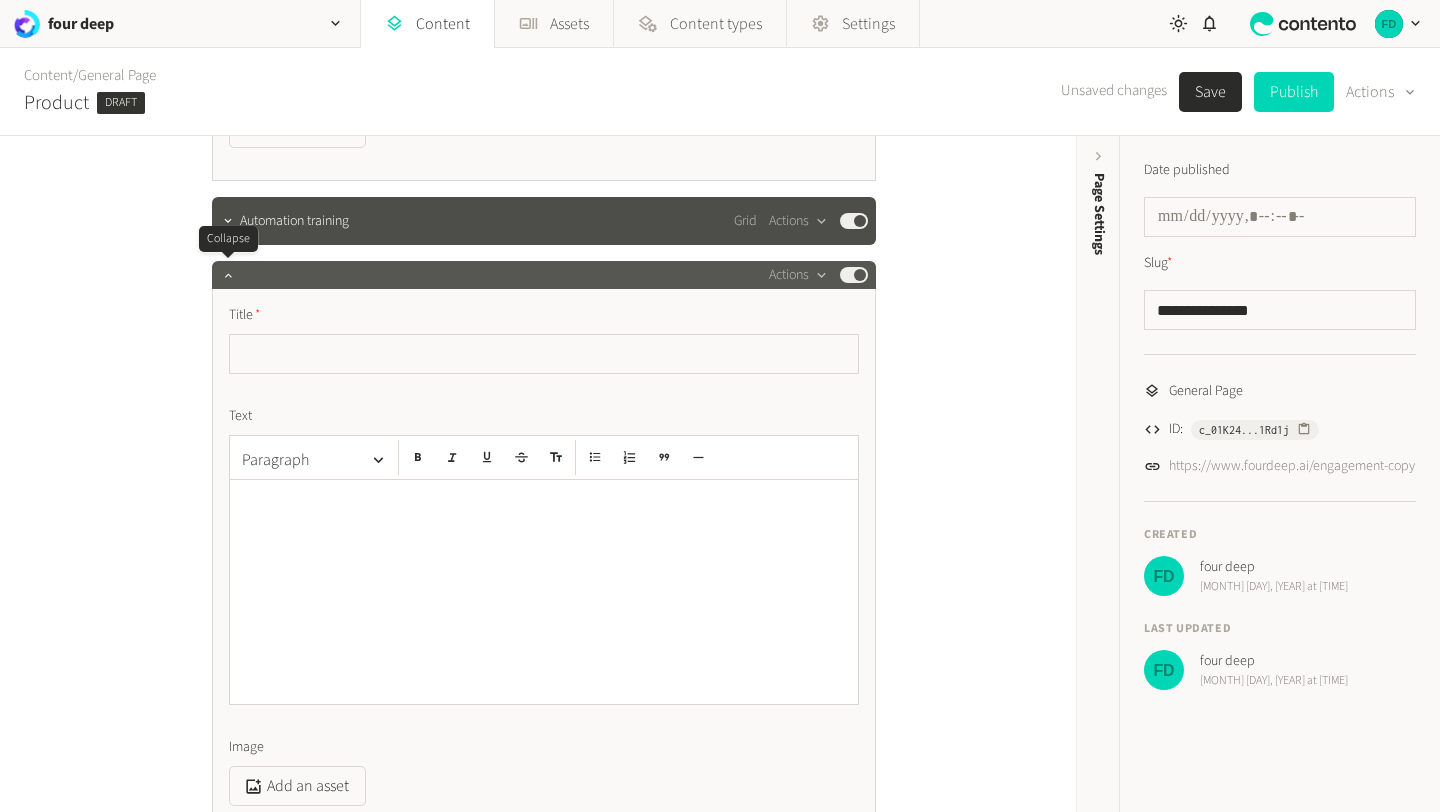 click 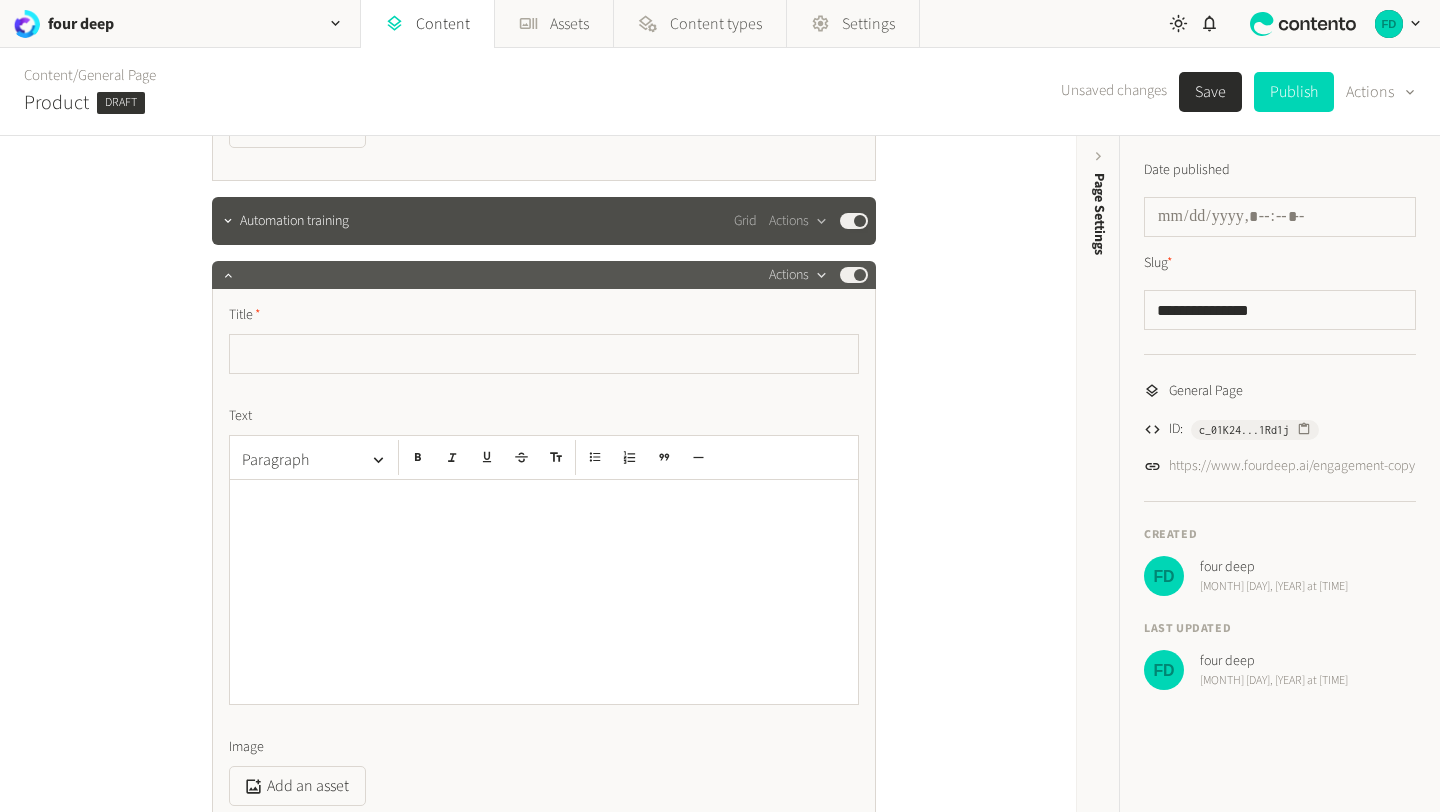 click on "Actions" 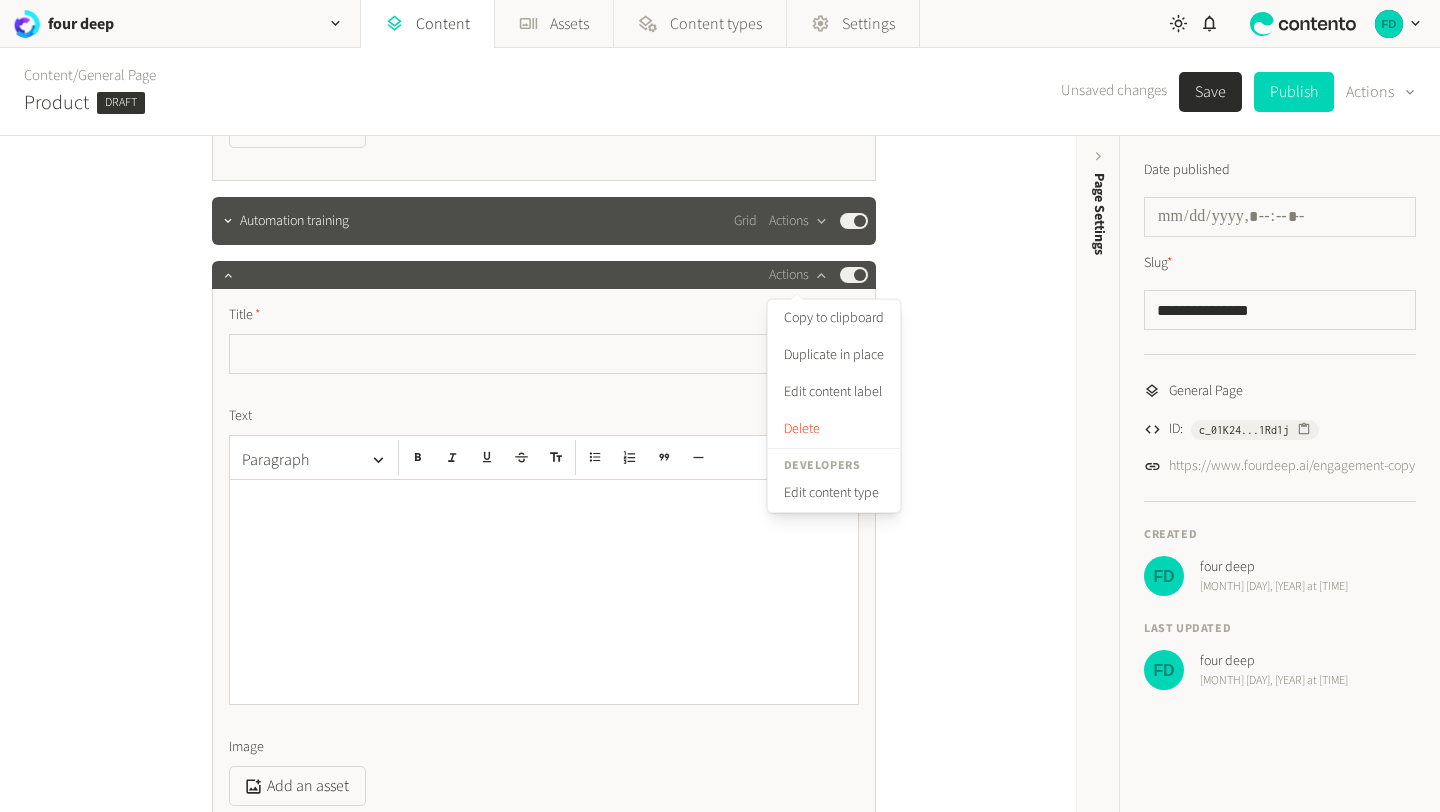 click on "Title Text Paragraph Image  Add an asset  Float image Left Sections  Add Bullet point" 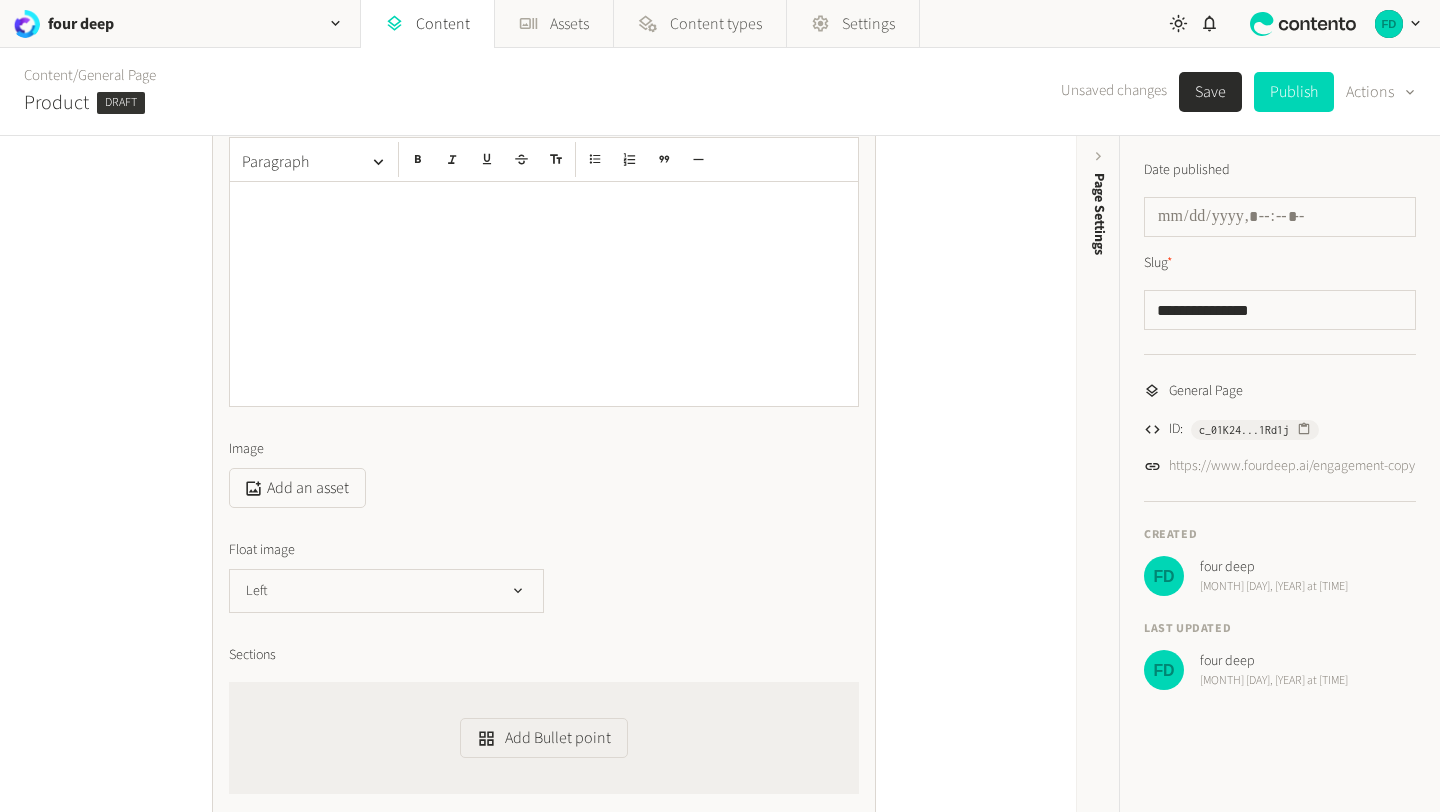 scroll, scrollTop: 1983, scrollLeft: 0, axis: vertical 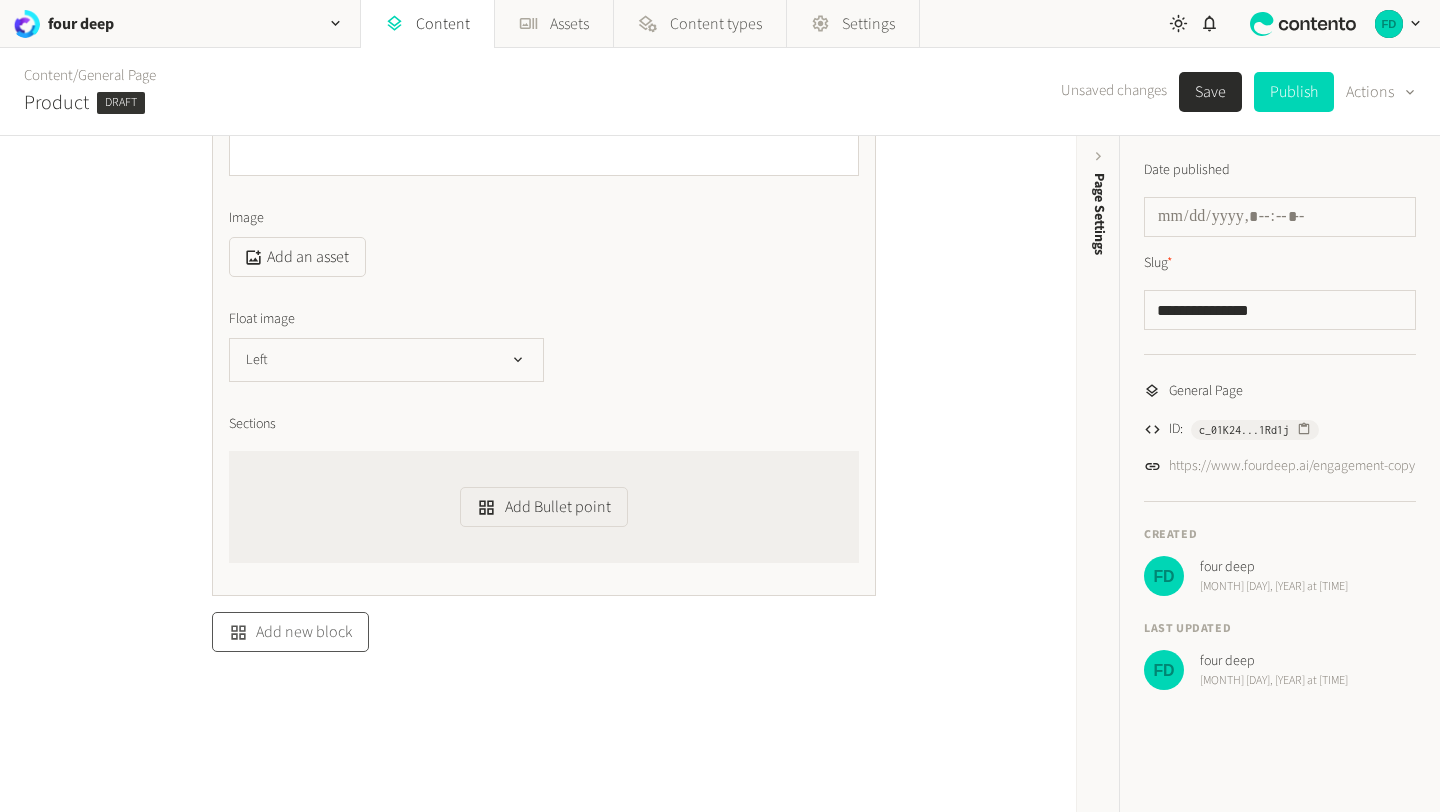 click on "Add new block" 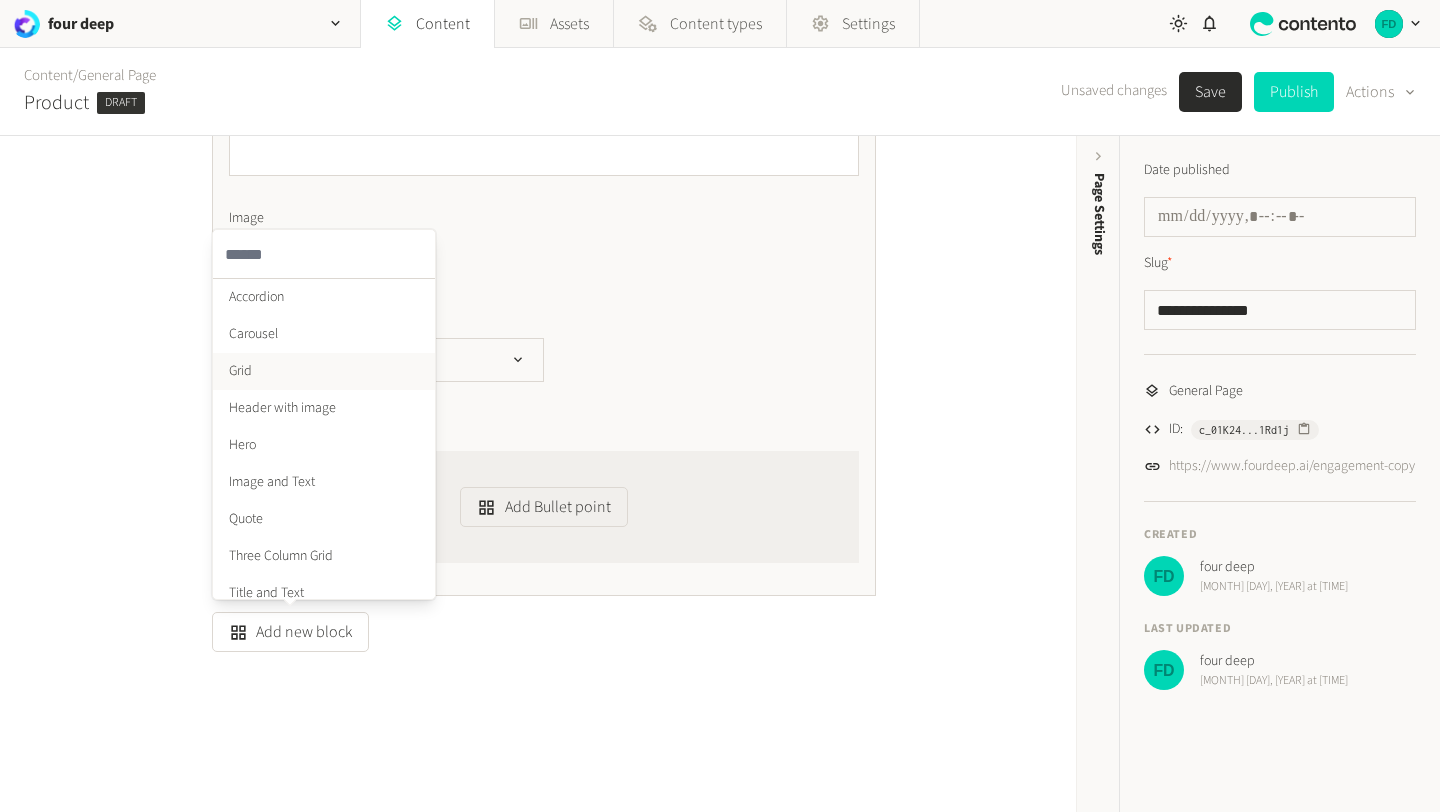 scroll, scrollTop: 50, scrollLeft: 0, axis: vertical 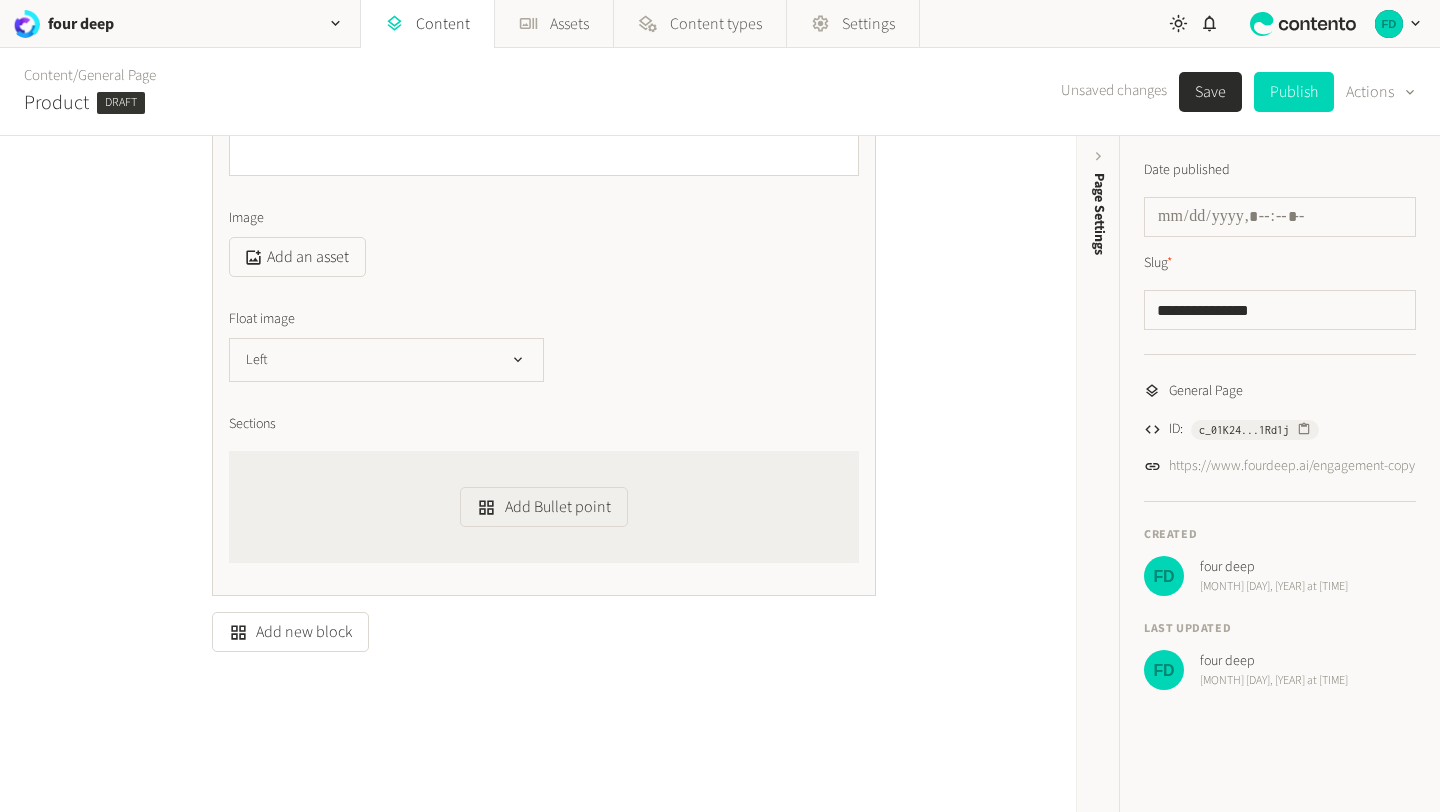 click on "Left" 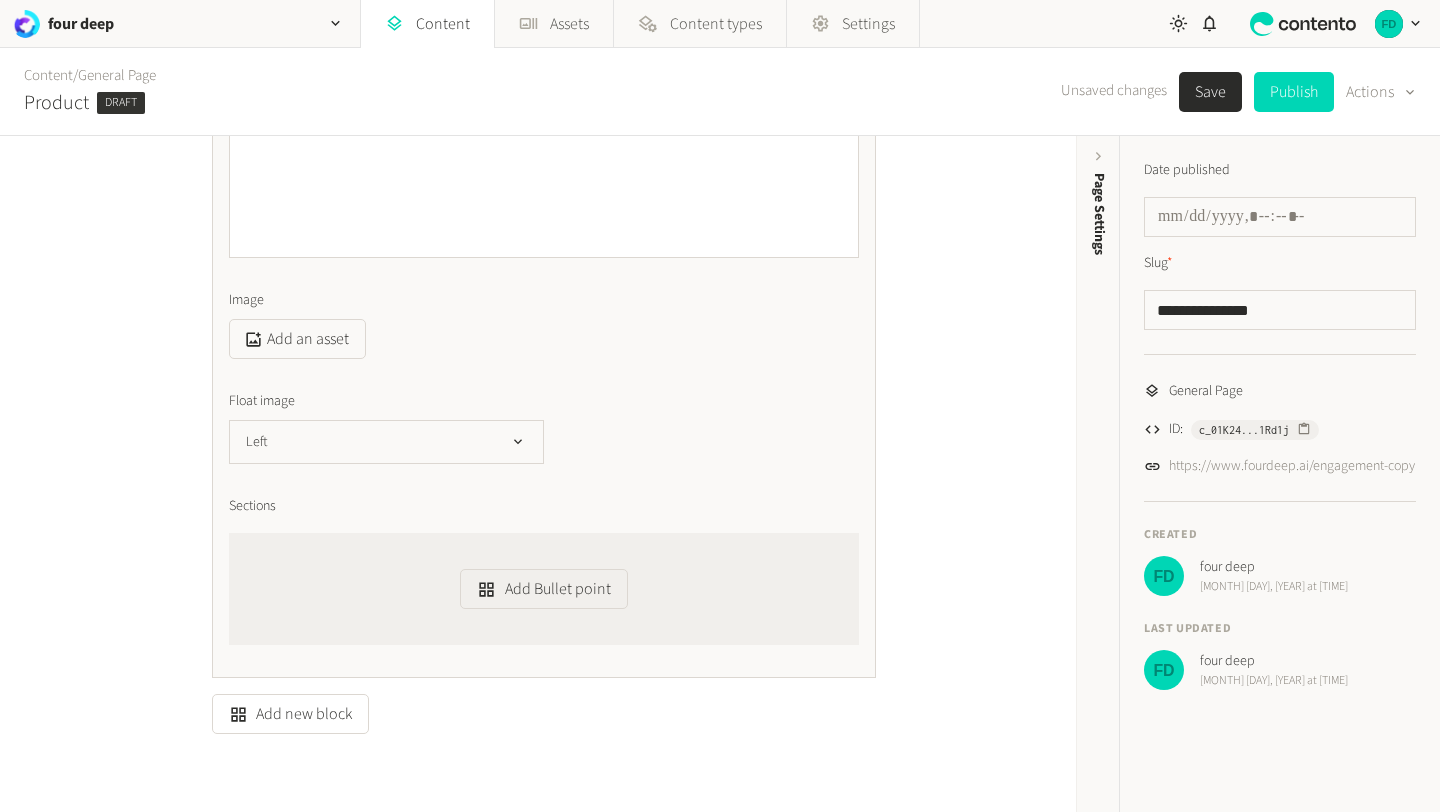 scroll, scrollTop: 1900, scrollLeft: 0, axis: vertical 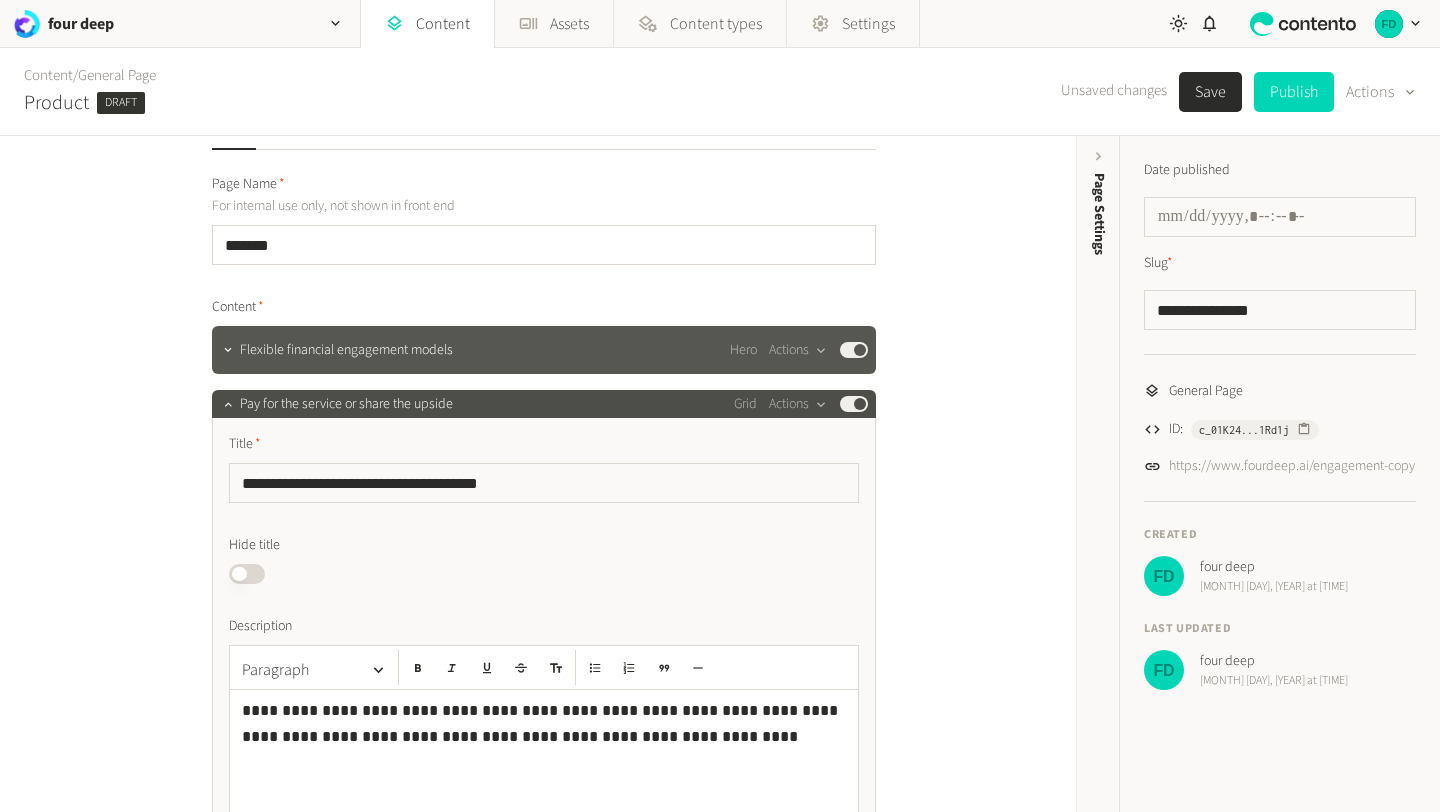 click on "Flexible financial engagement models" 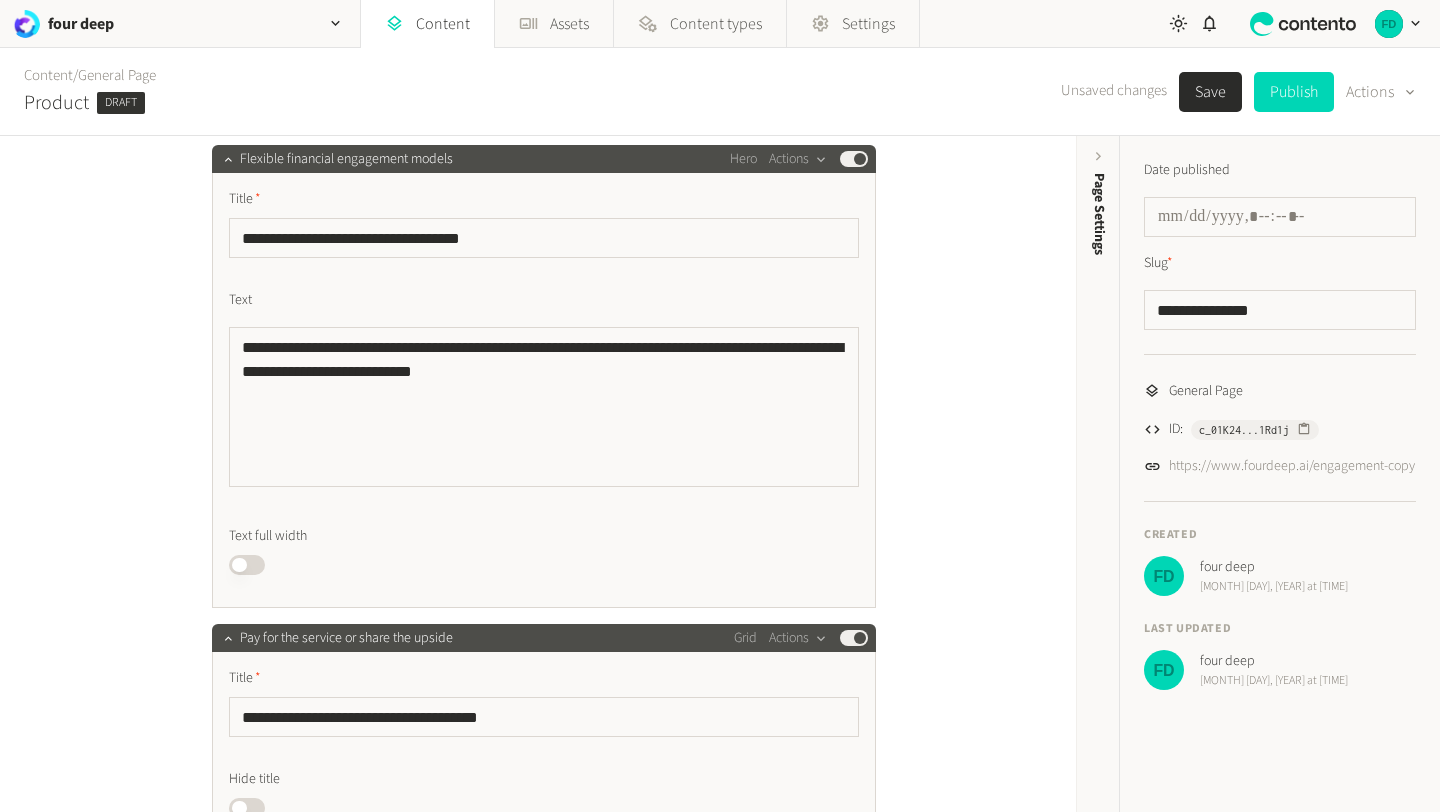 scroll, scrollTop: 226, scrollLeft: 0, axis: vertical 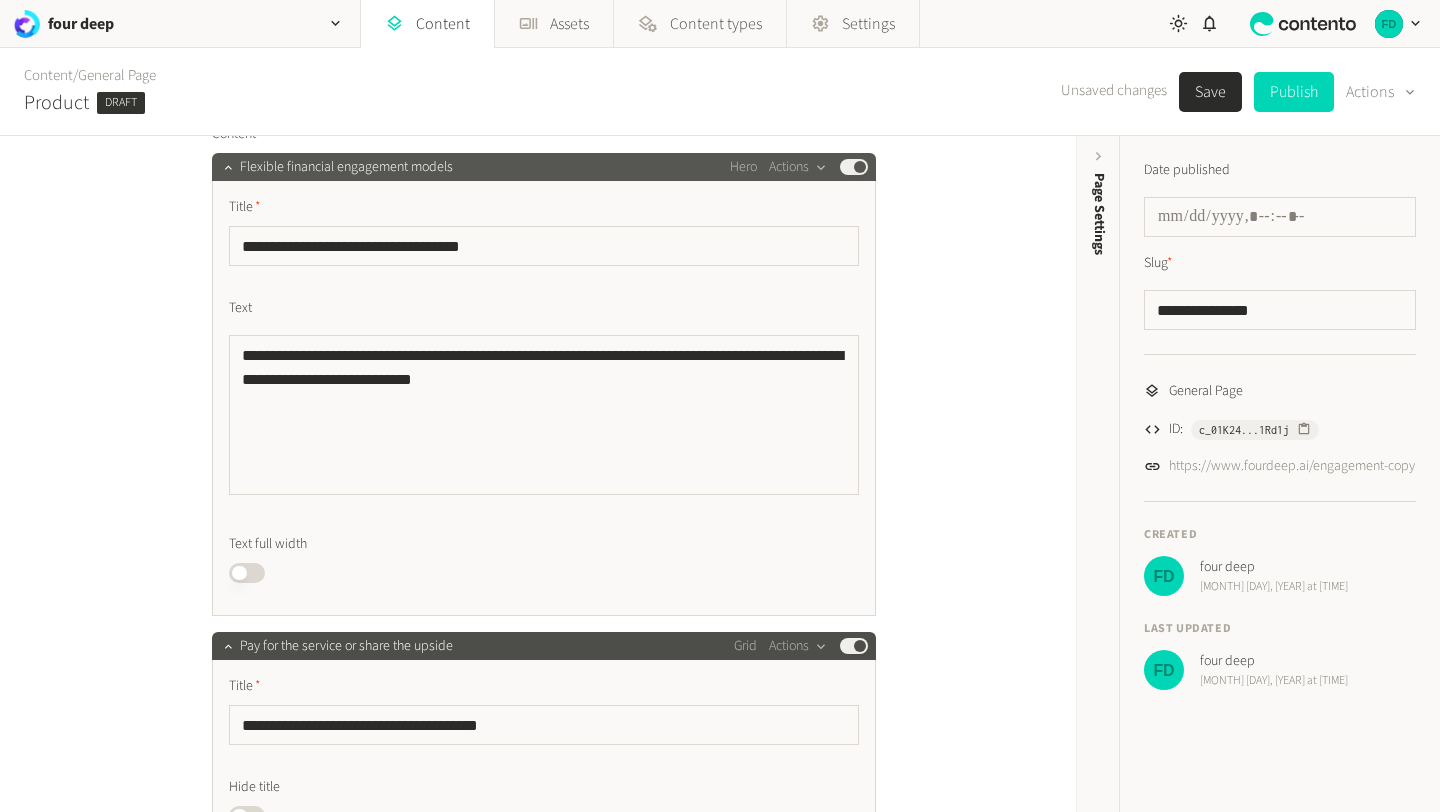 click on "Flexible financial engagement models Hero  Actions  Published" 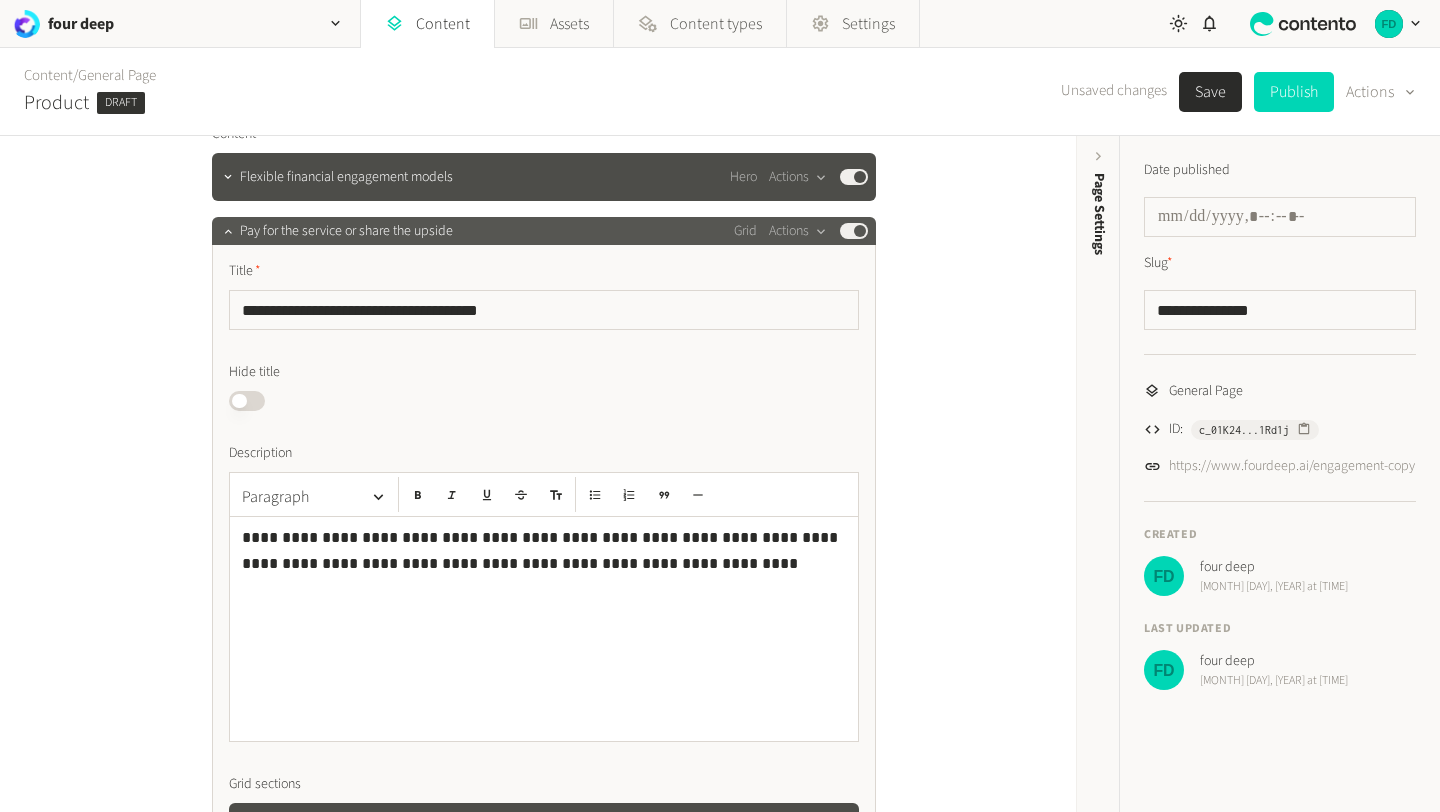 click on "Pay for the service or share the upside Grid  Actions  Published" 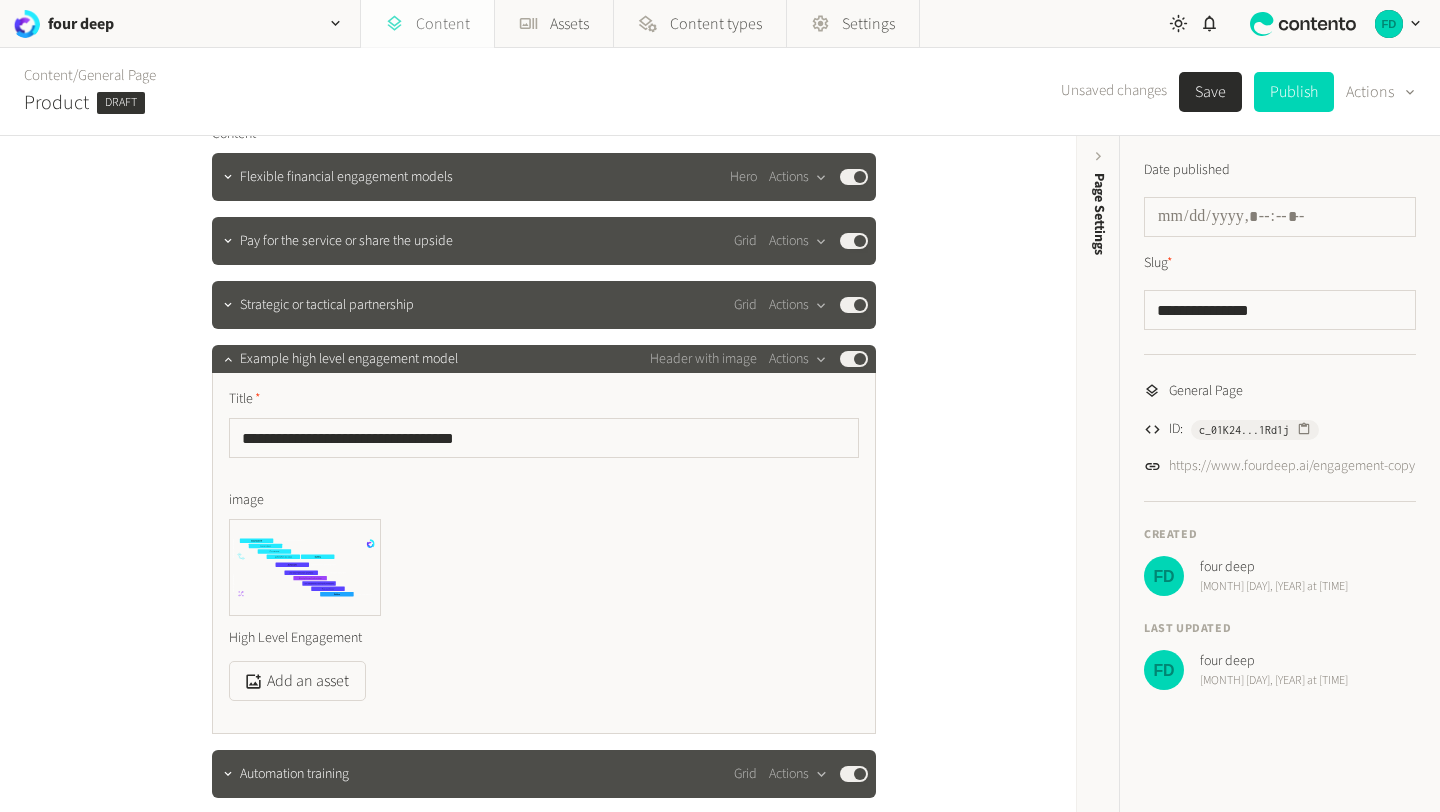 click on "Content" 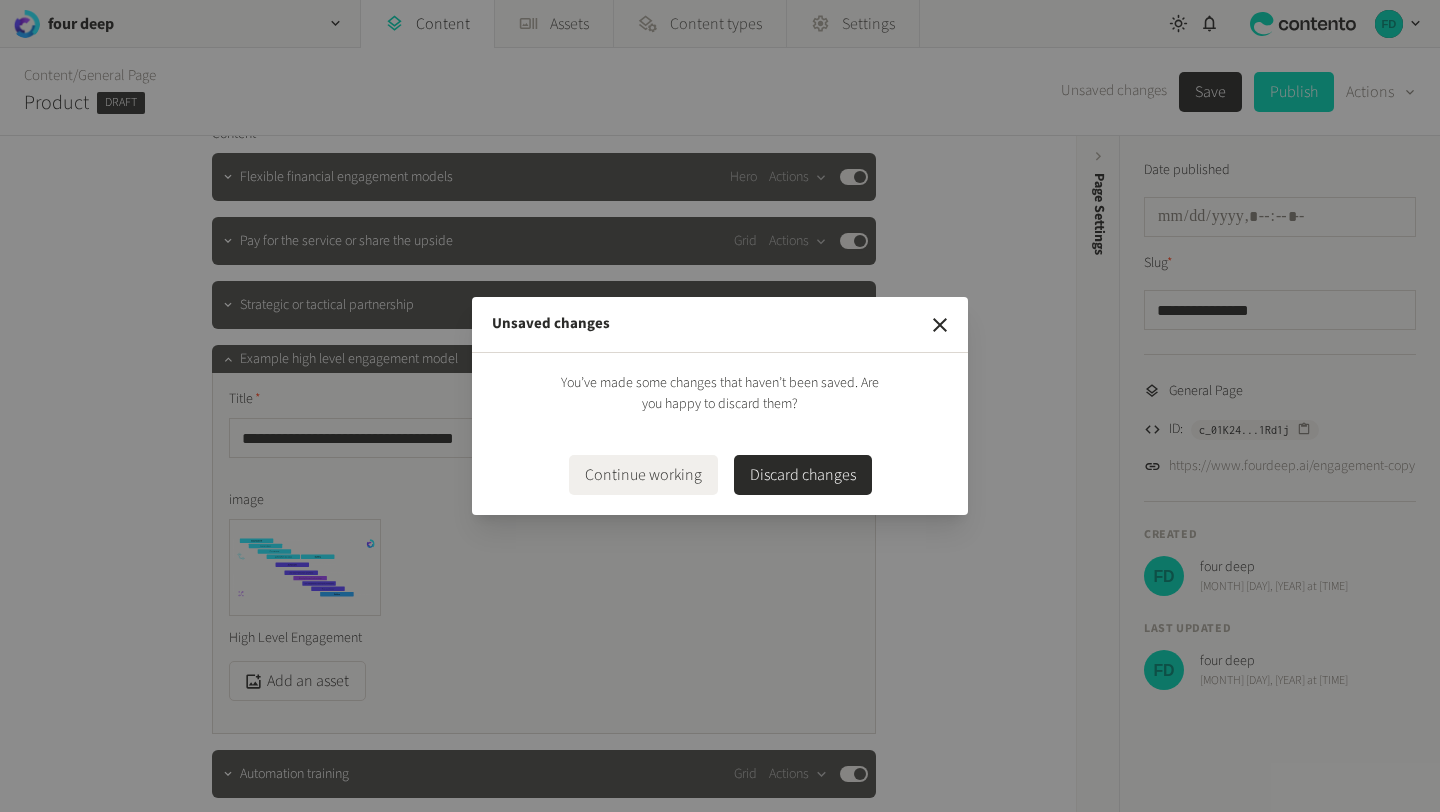 click on "Discard changes" at bounding box center [803, 475] 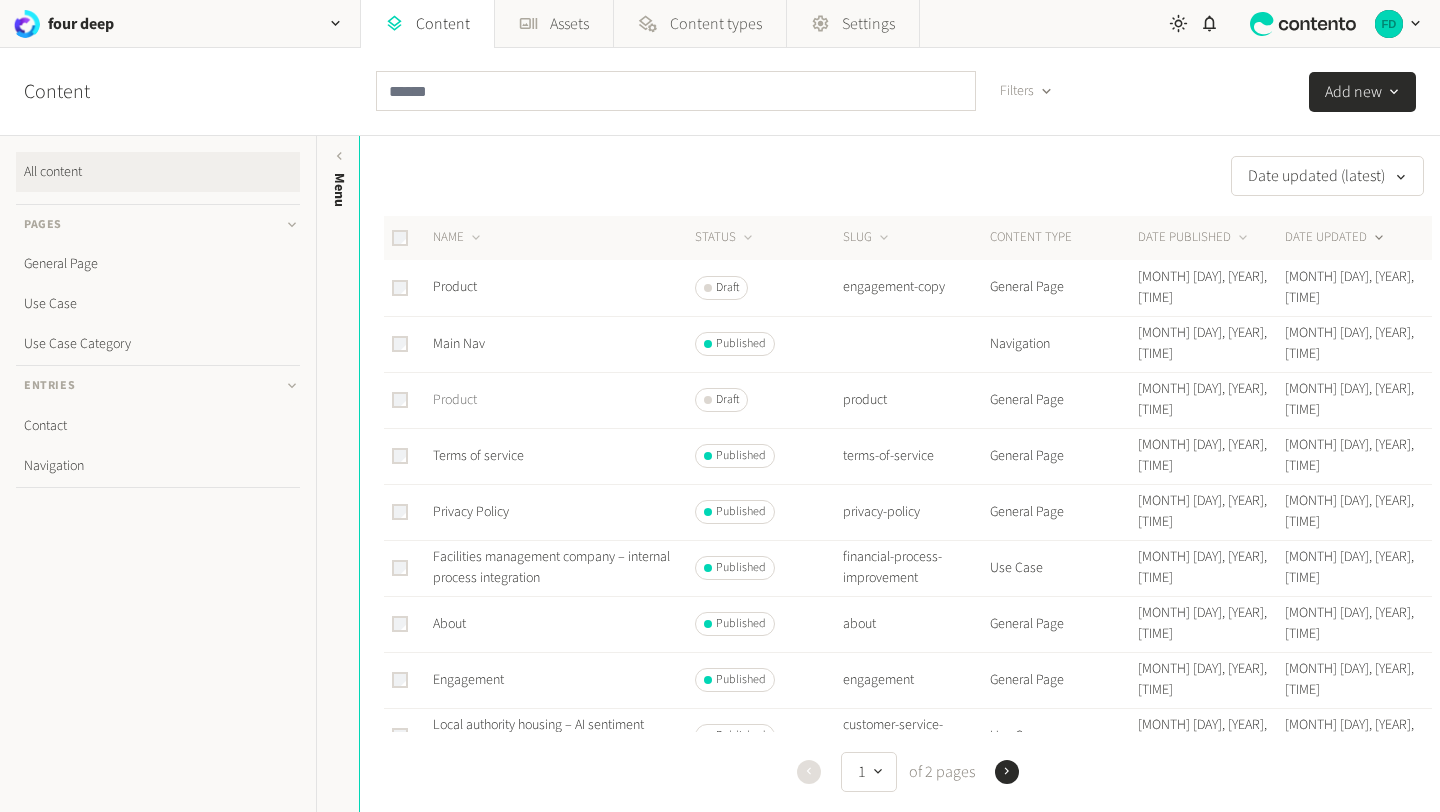 click on "Product" 